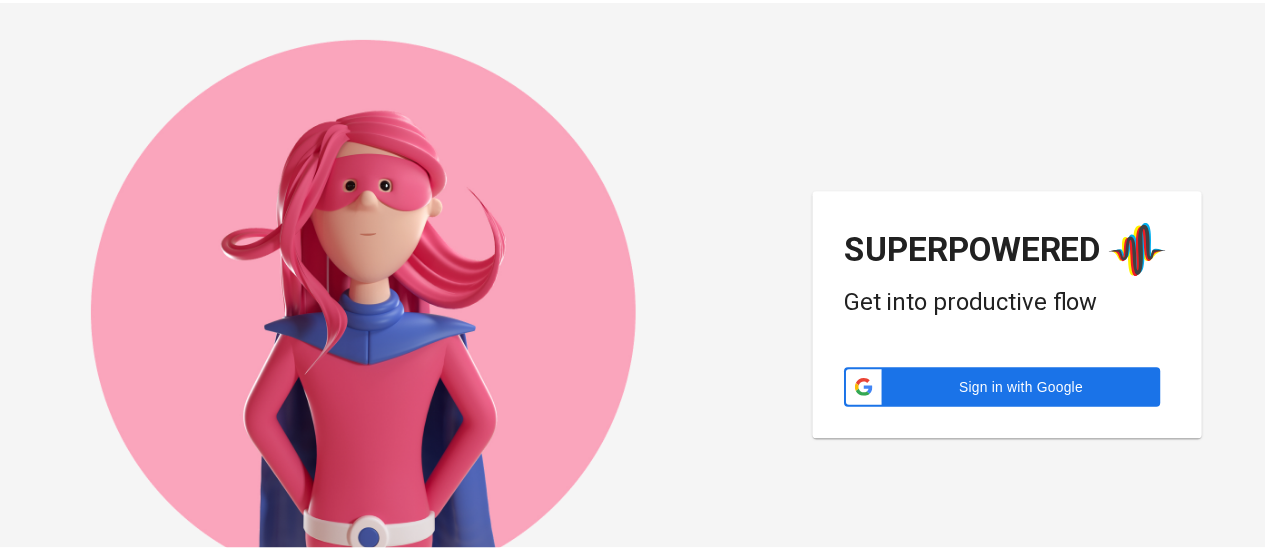 scroll, scrollTop: 0, scrollLeft: 0, axis: both 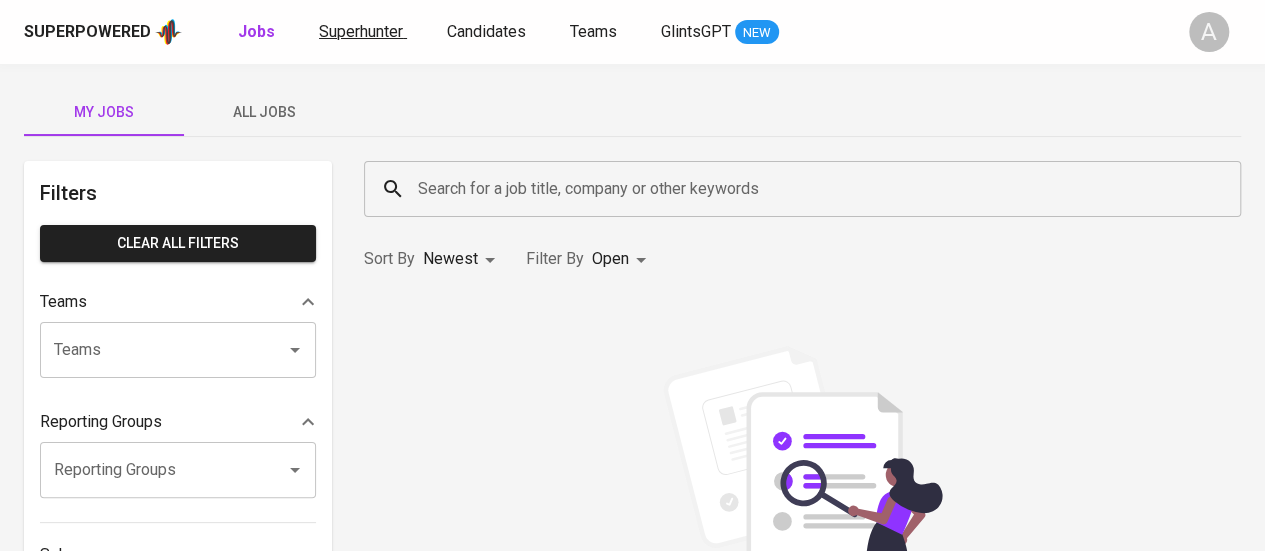 click on "Superhunter" at bounding box center (361, 31) 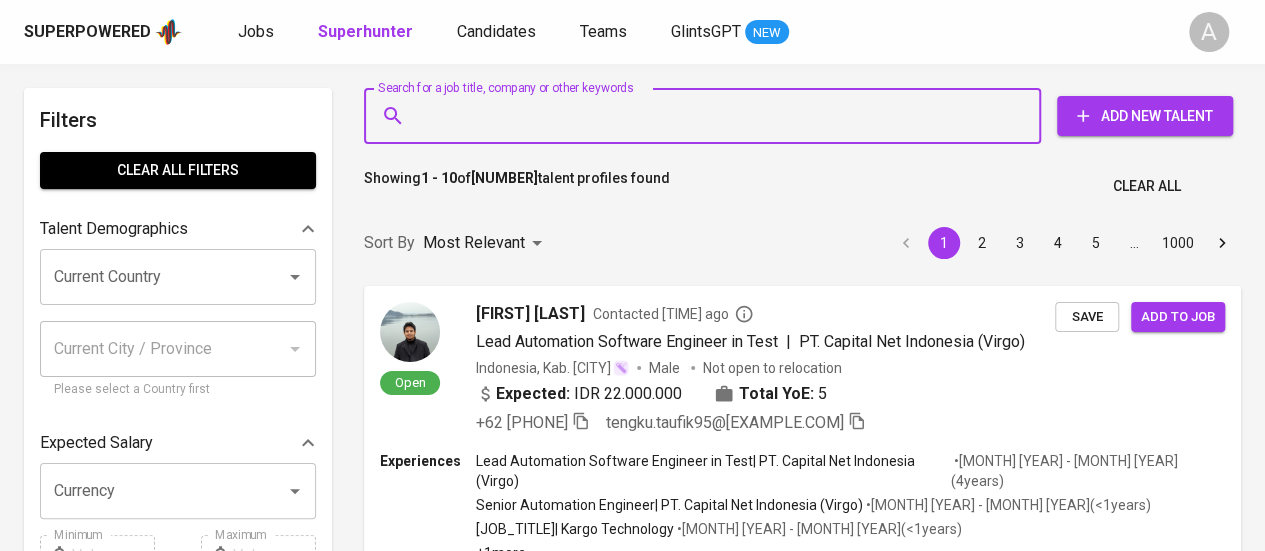 click on "Search for a job title, company or other keywords" at bounding box center [707, 116] 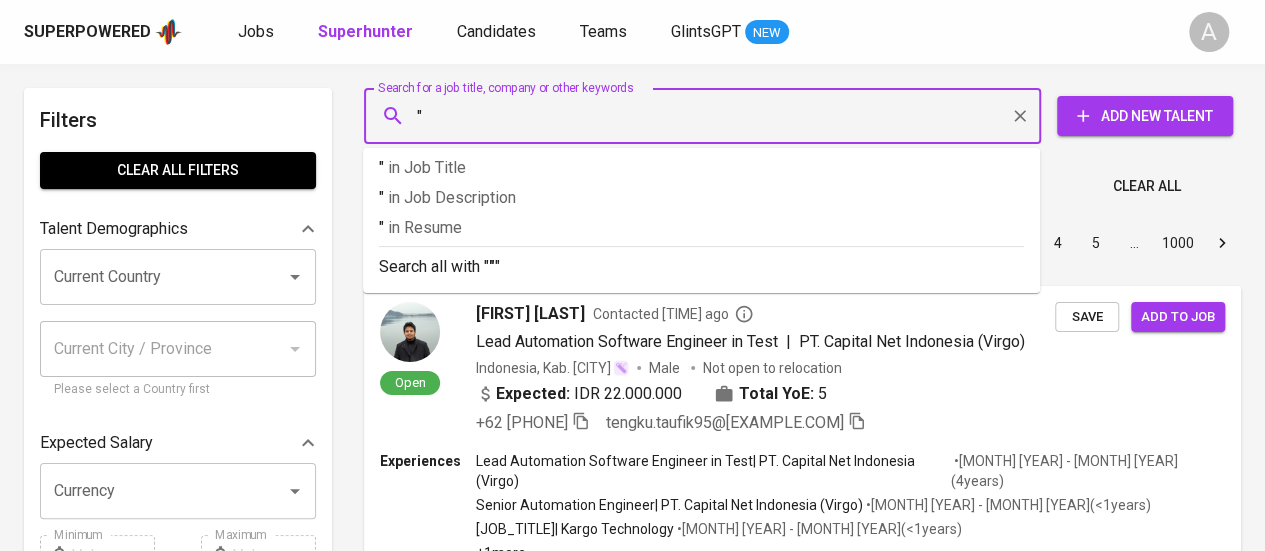 paste on "Farhan Ikhlasul Amal" 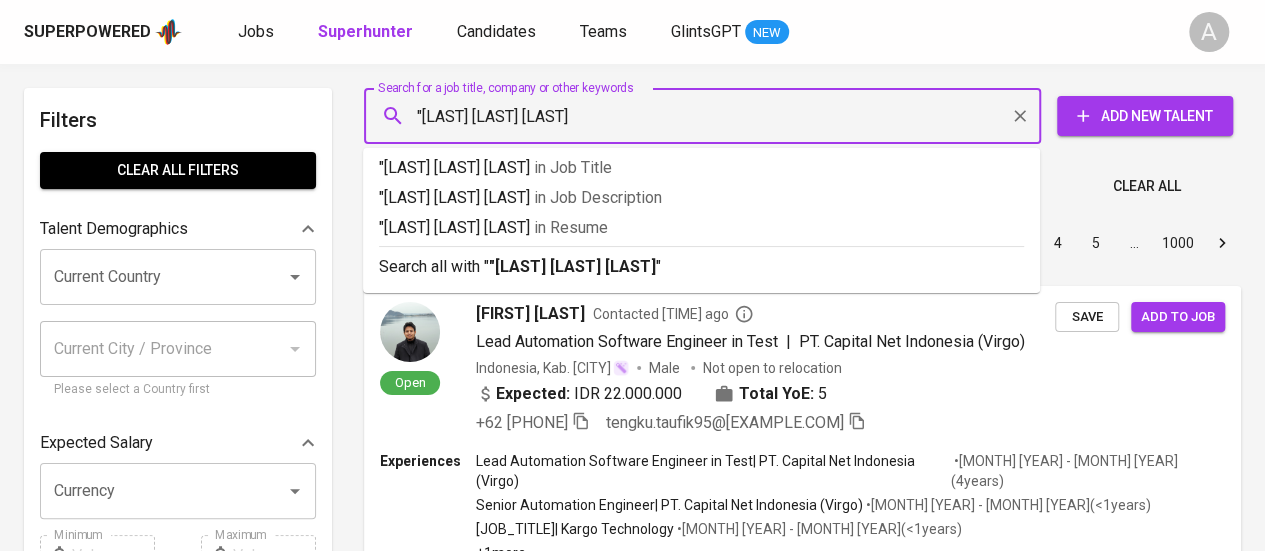 type on ""Farhan Ikhlasul Amal"" 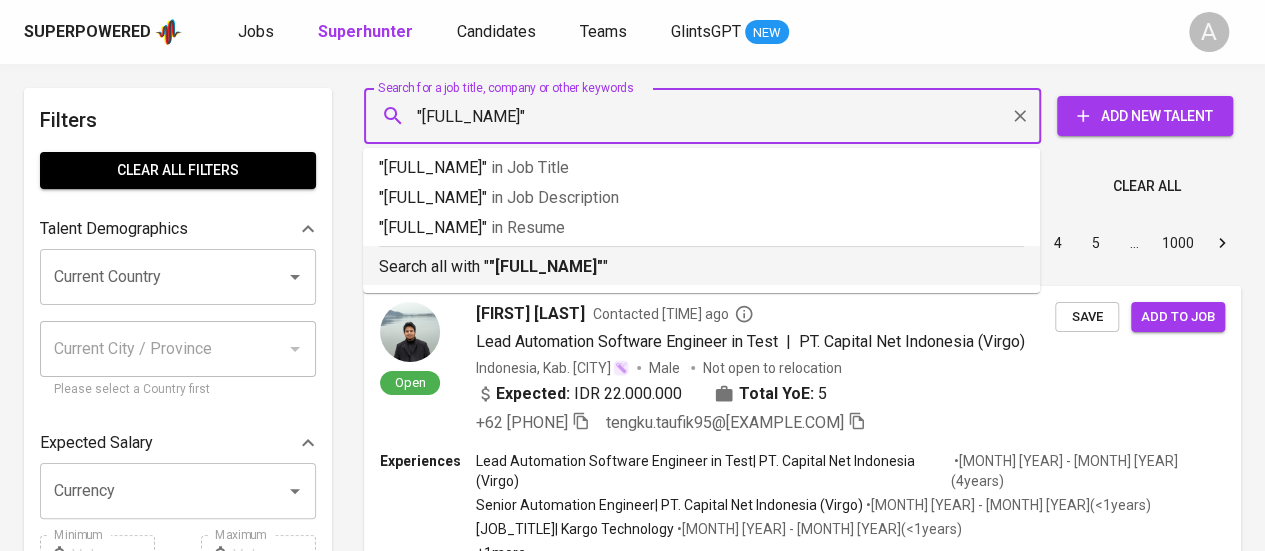 click on ""Farhan Ikhlasul Amal"" at bounding box center [546, 266] 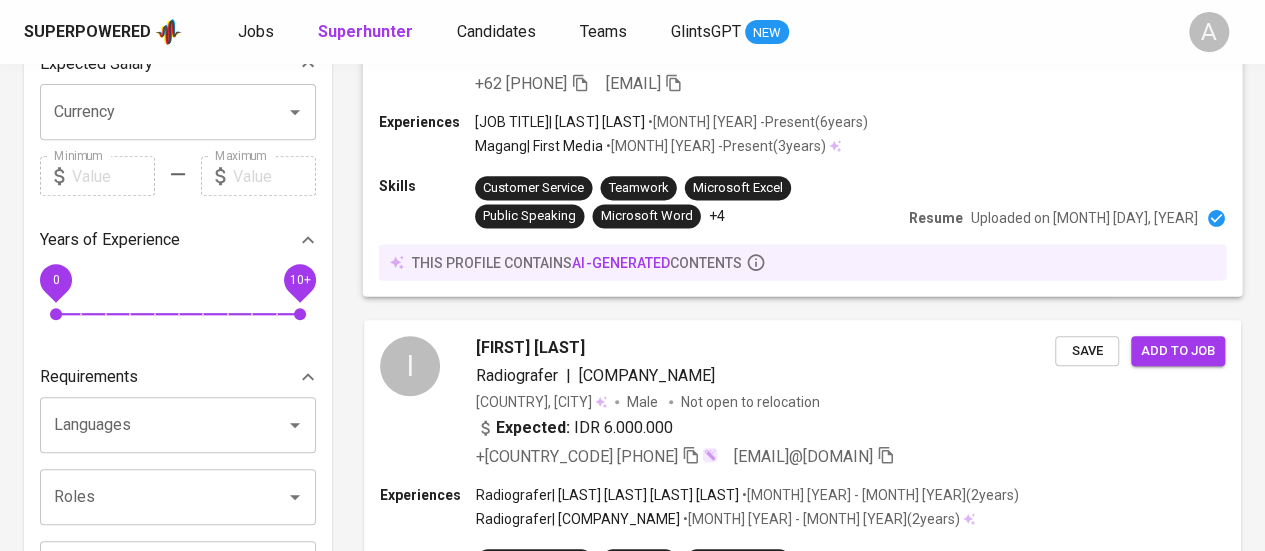 scroll, scrollTop: 0, scrollLeft: 0, axis: both 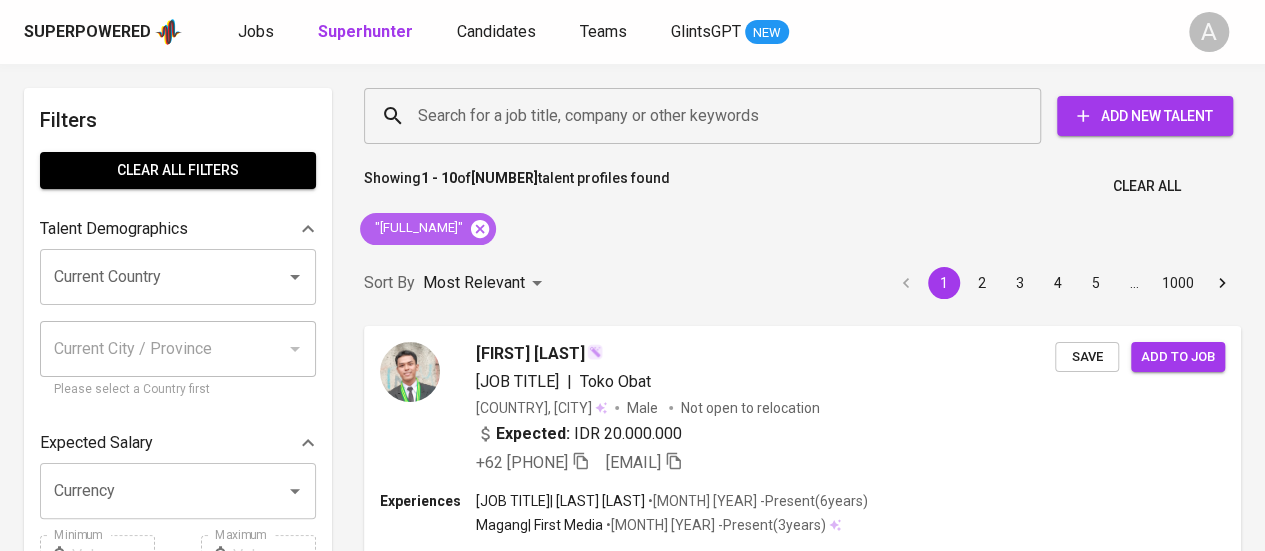 click 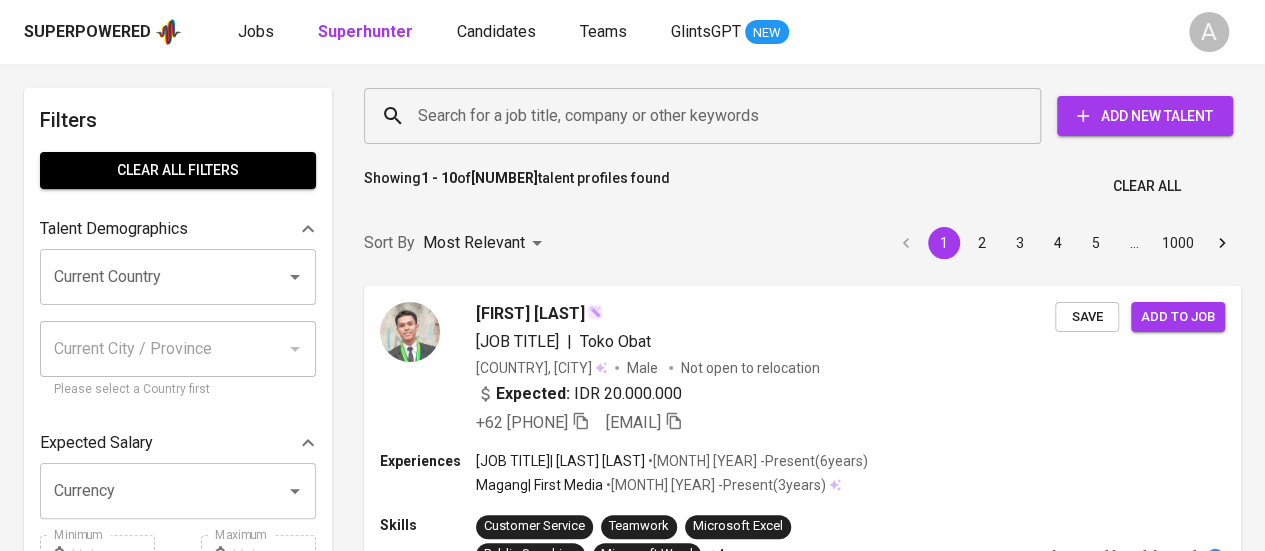 click on "Search for a job title, company or other keywords" at bounding box center [707, 116] 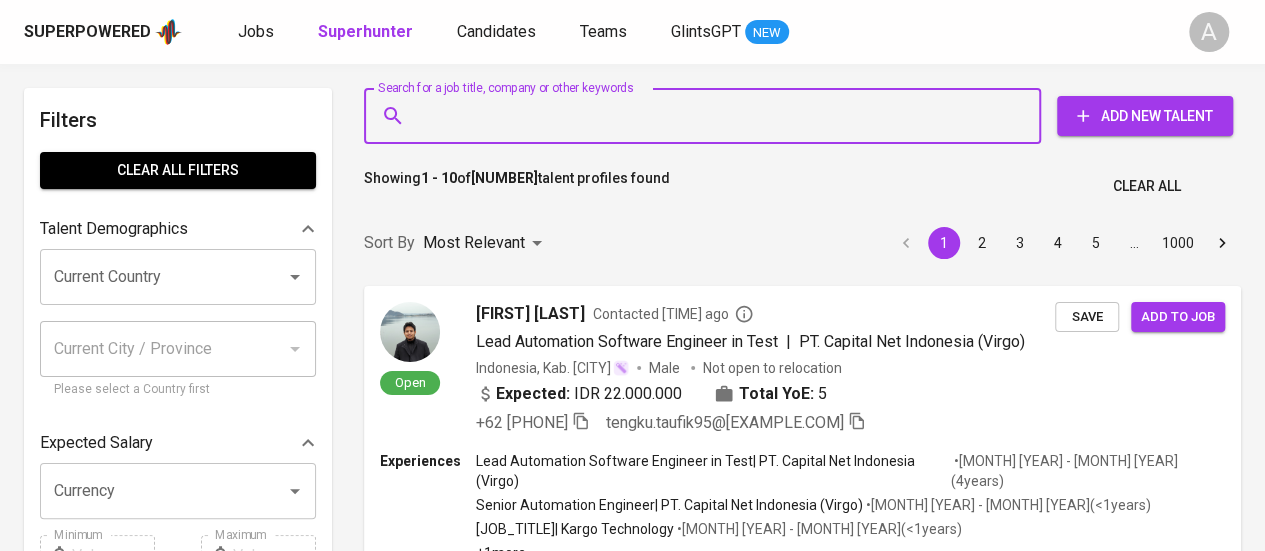click on "Search for a job title, company or other keywords" at bounding box center [707, 116] 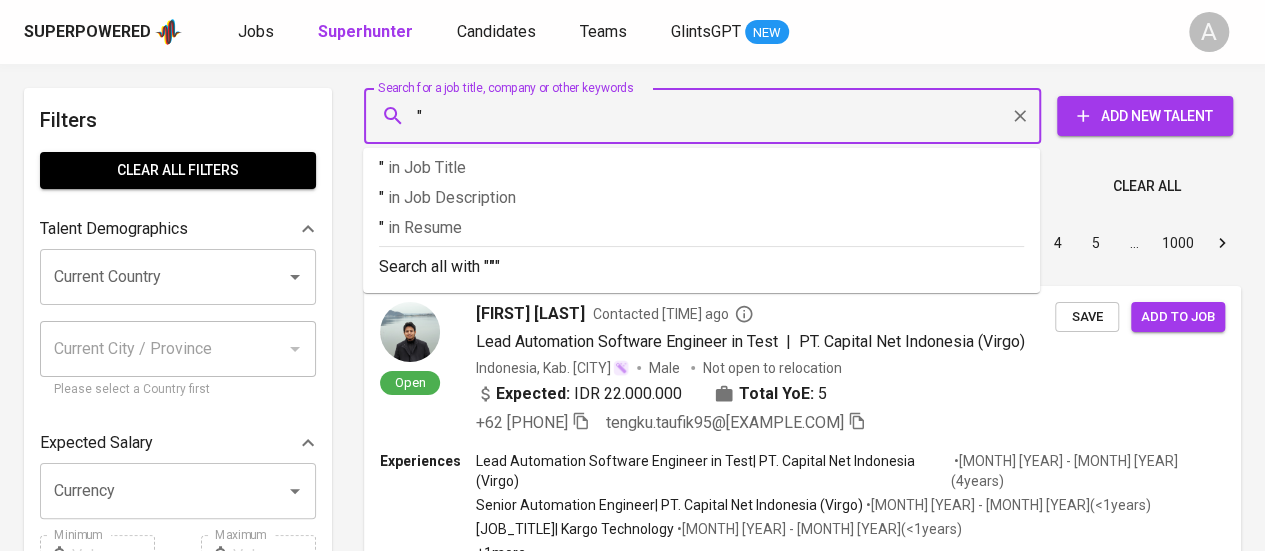 paste on "Huma Ardianti" 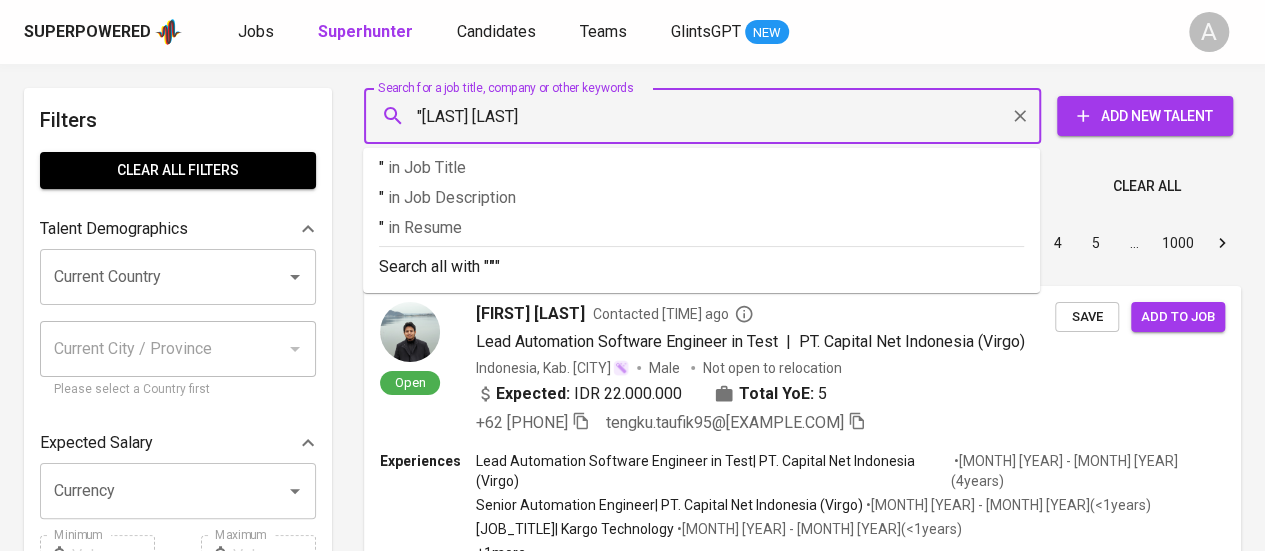 type on ""Huma Ardianti"" 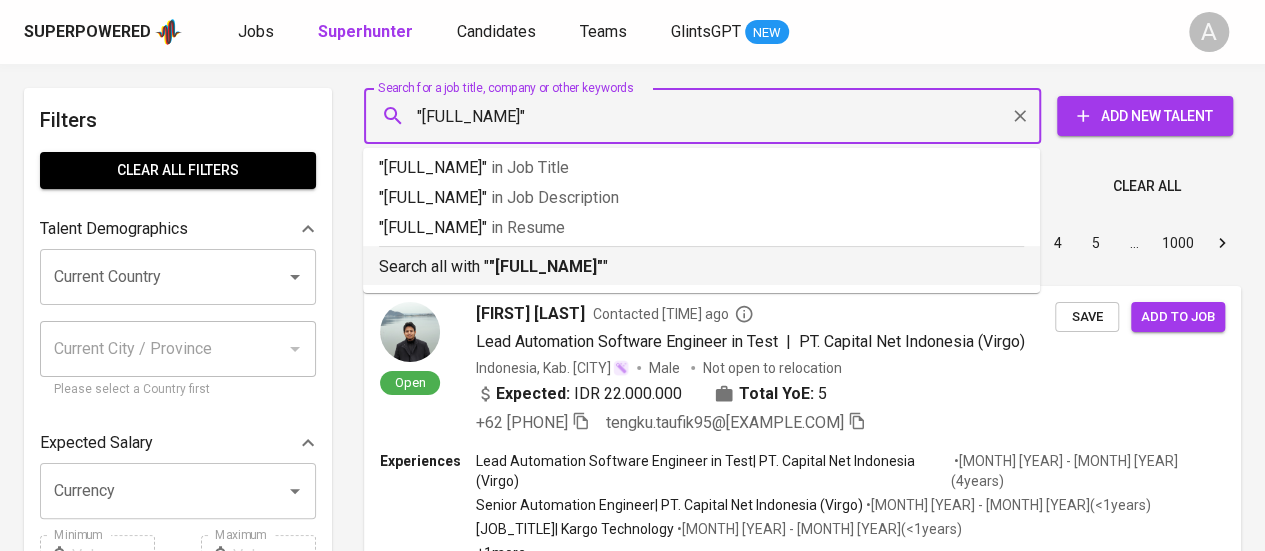 click on "Search all with " "Huma Ardianti" "" at bounding box center [701, 267] 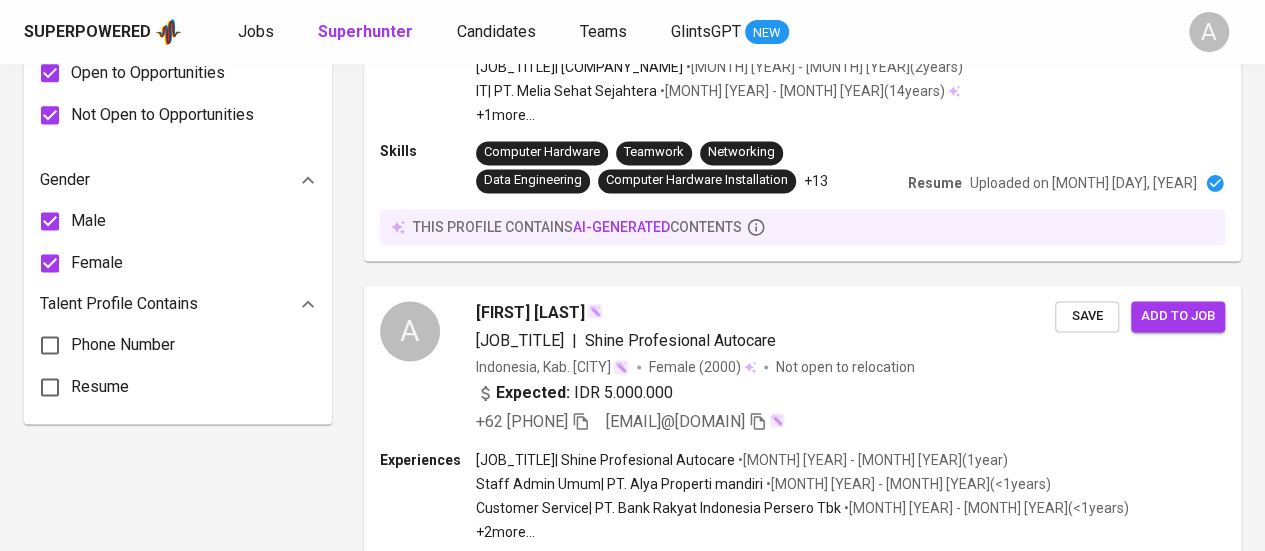 scroll, scrollTop: 332, scrollLeft: 0, axis: vertical 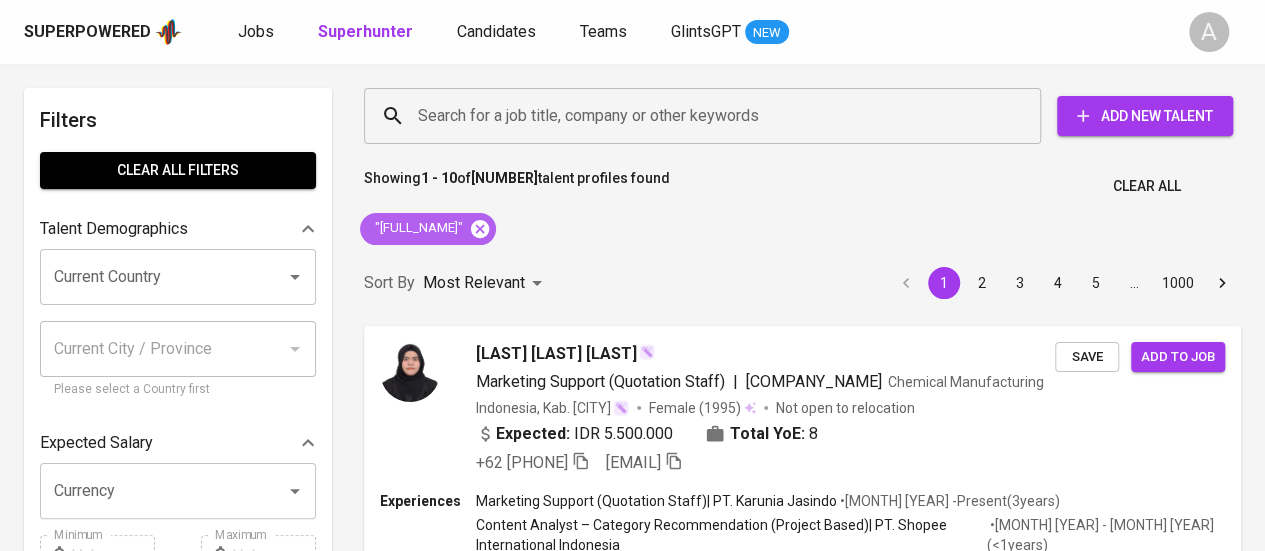 click 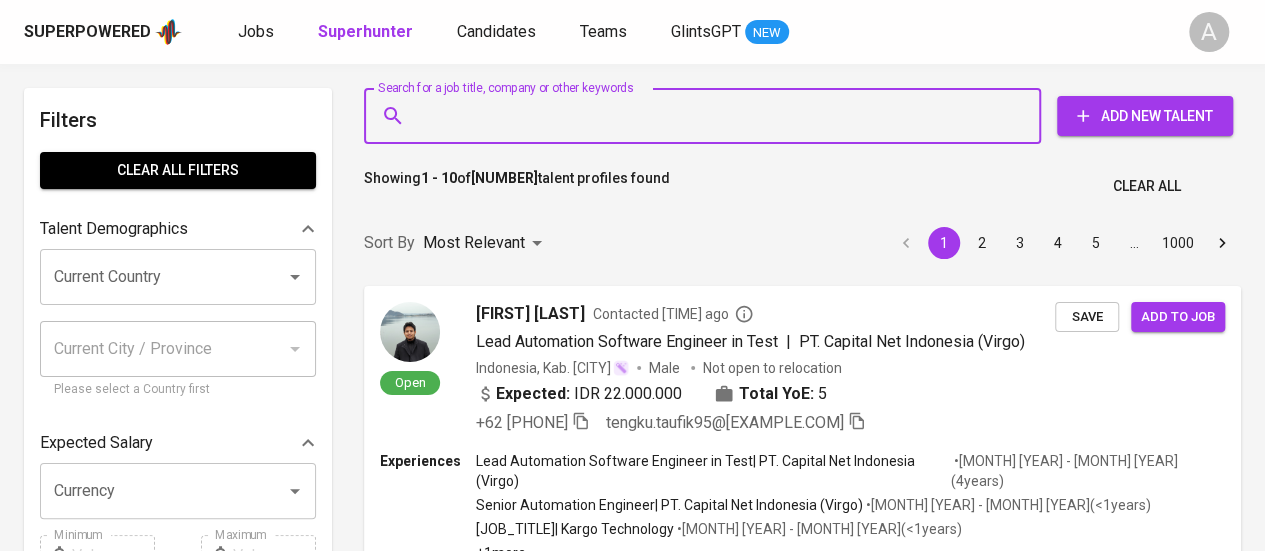 click on "Search for a job title, company or other keywords" at bounding box center [707, 116] 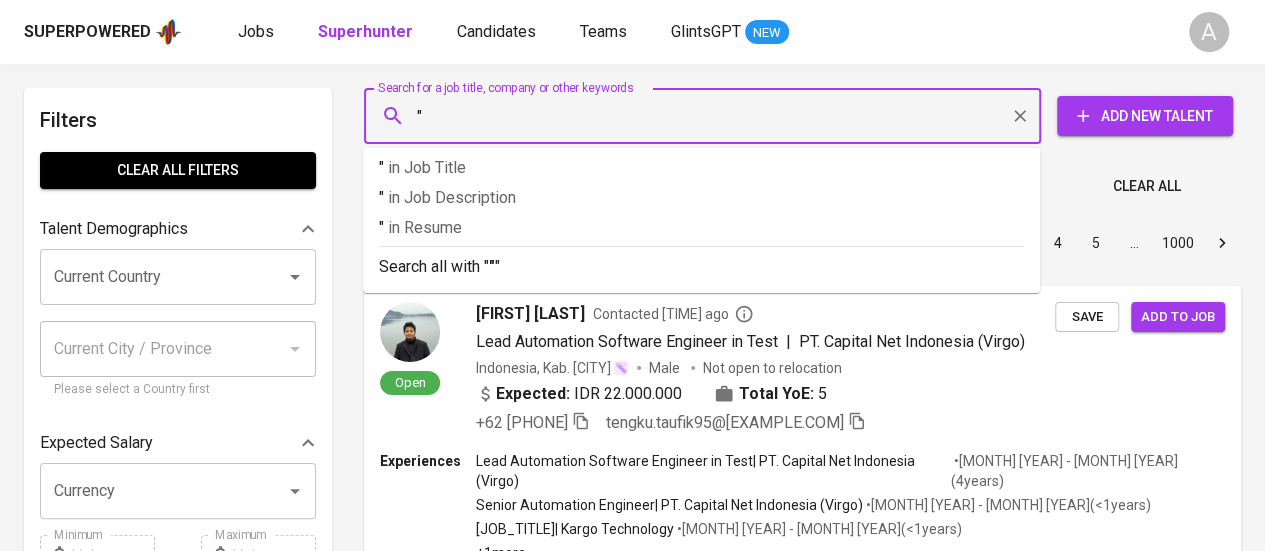 paste on "CIGADING HABEAM CENTRE" 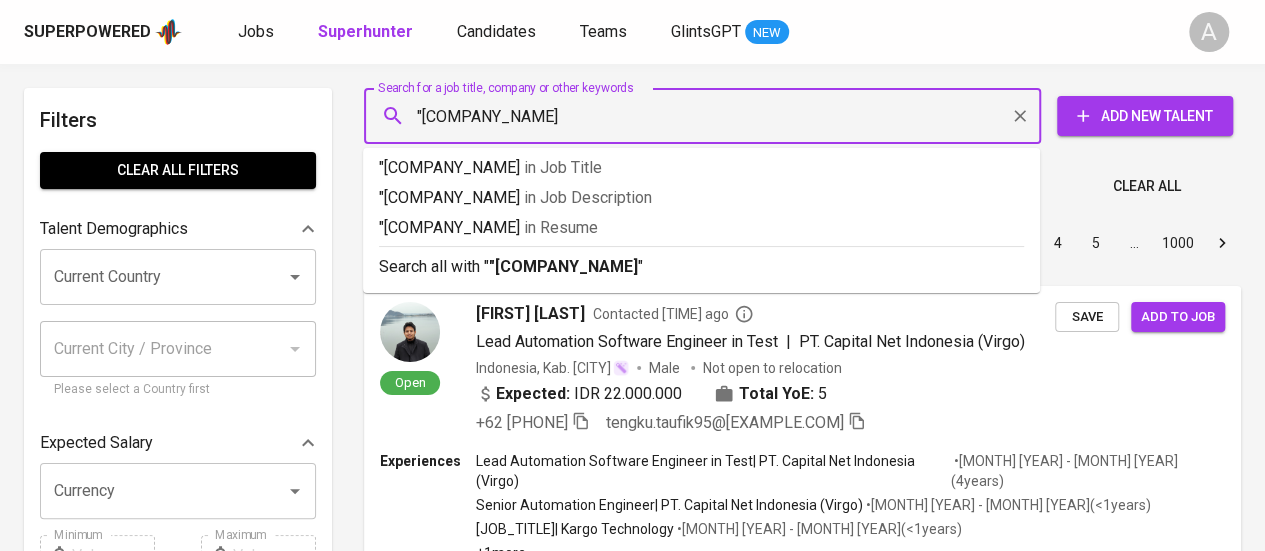 type on ""CIGADING HABEAM CENTRE"" 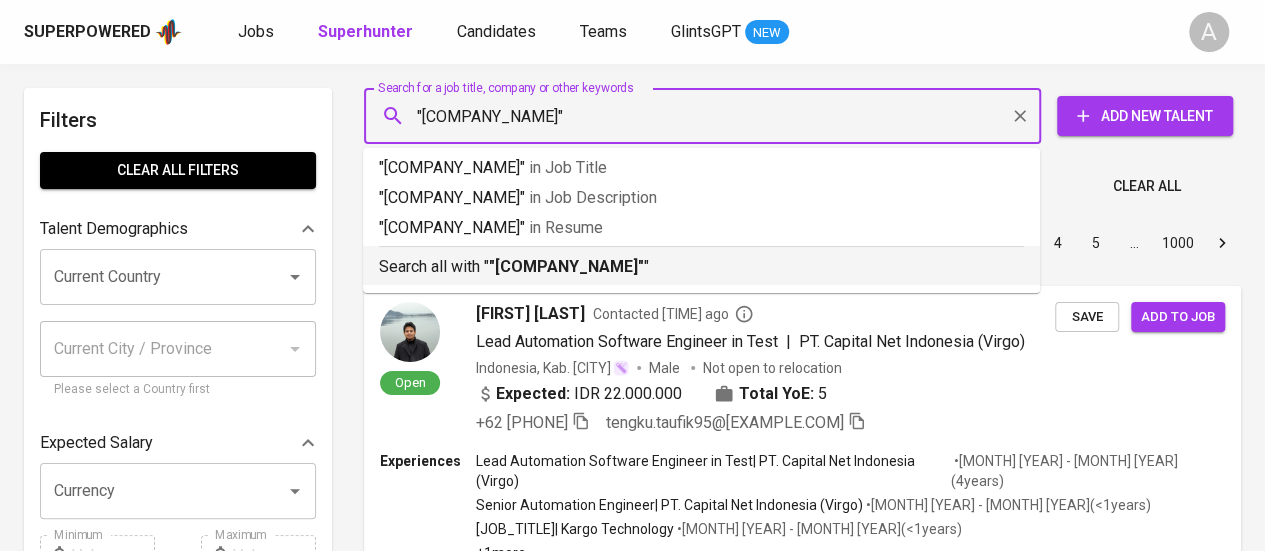 click on ""[COMPANY]"" at bounding box center [566, 266] 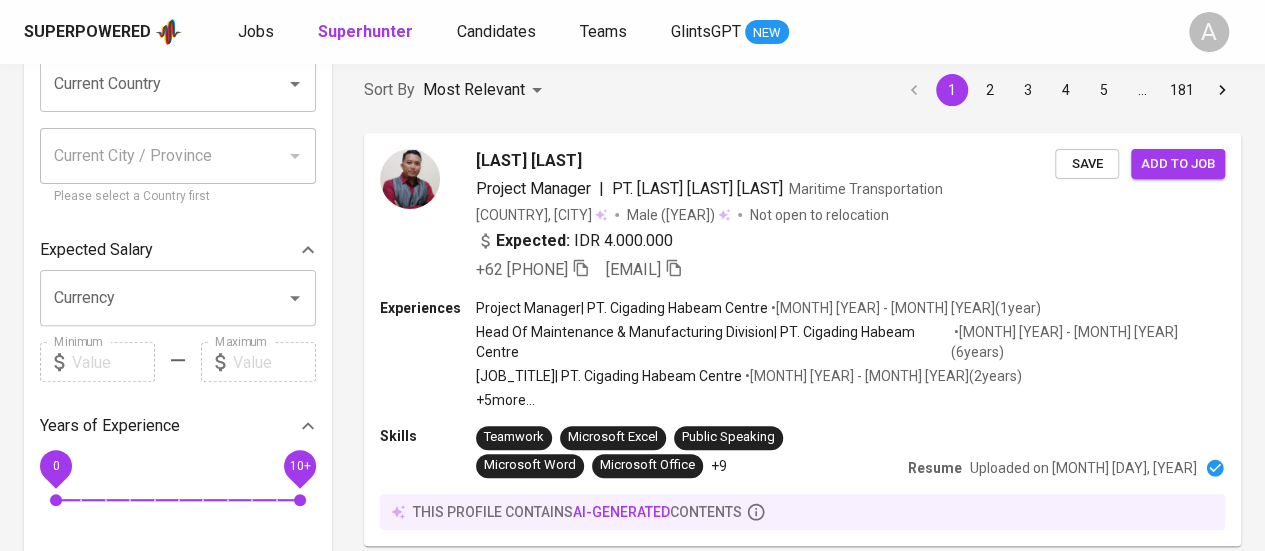 scroll, scrollTop: 194, scrollLeft: 0, axis: vertical 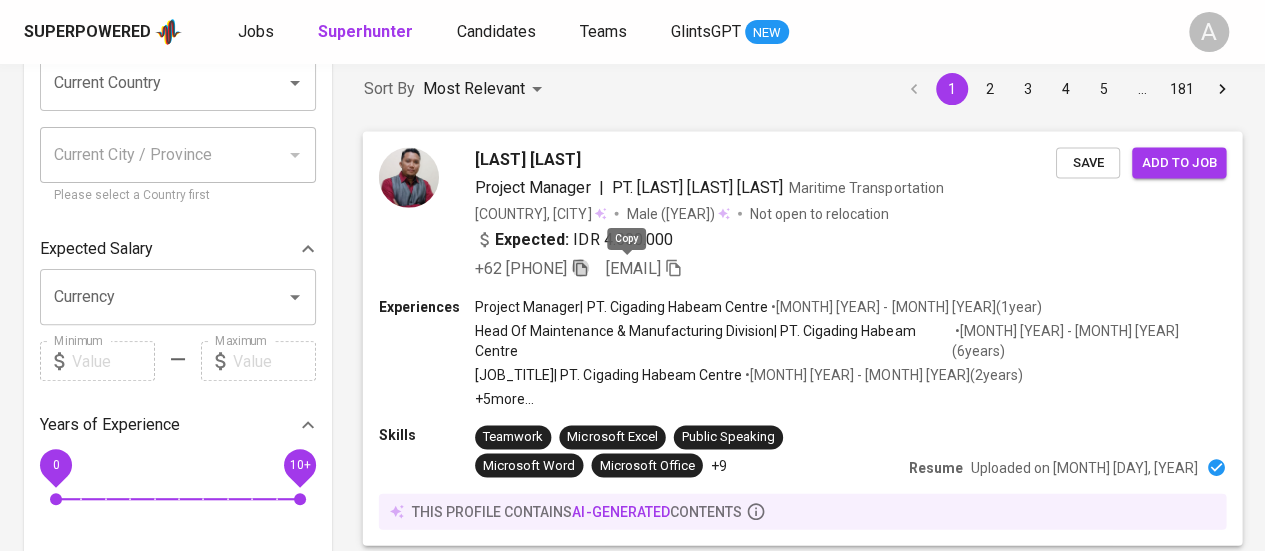 click 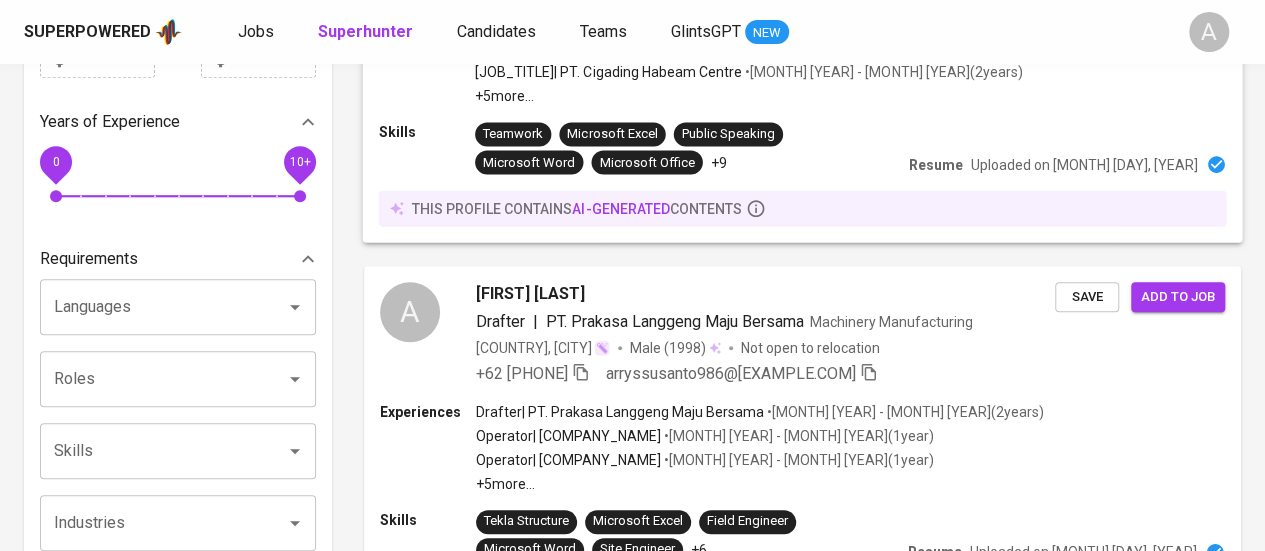 scroll, scrollTop: 498, scrollLeft: 0, axis: vertical 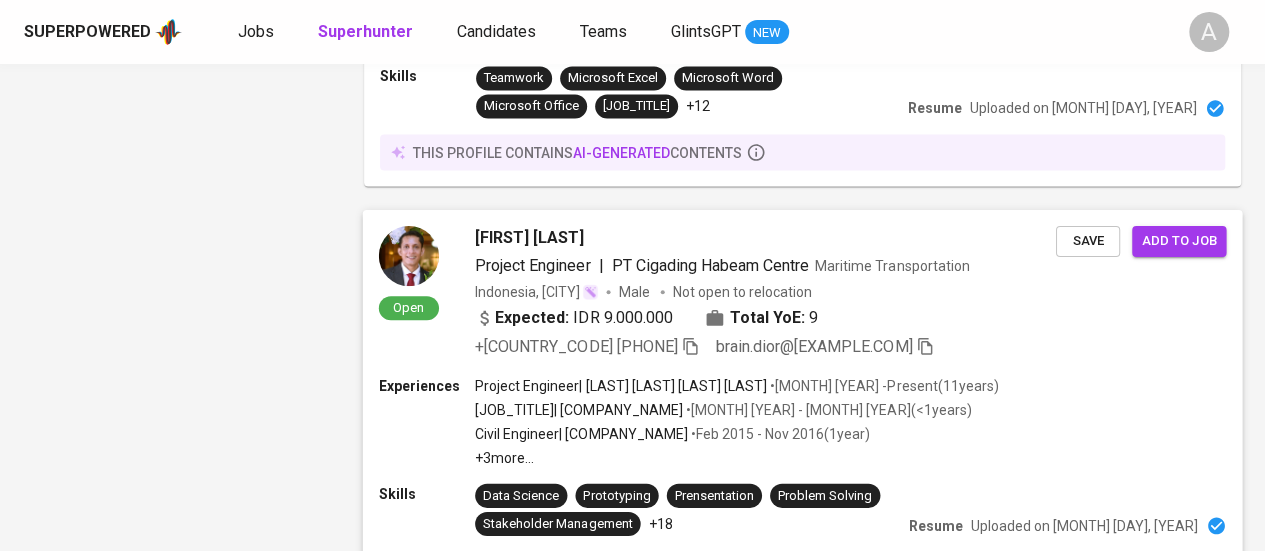 click 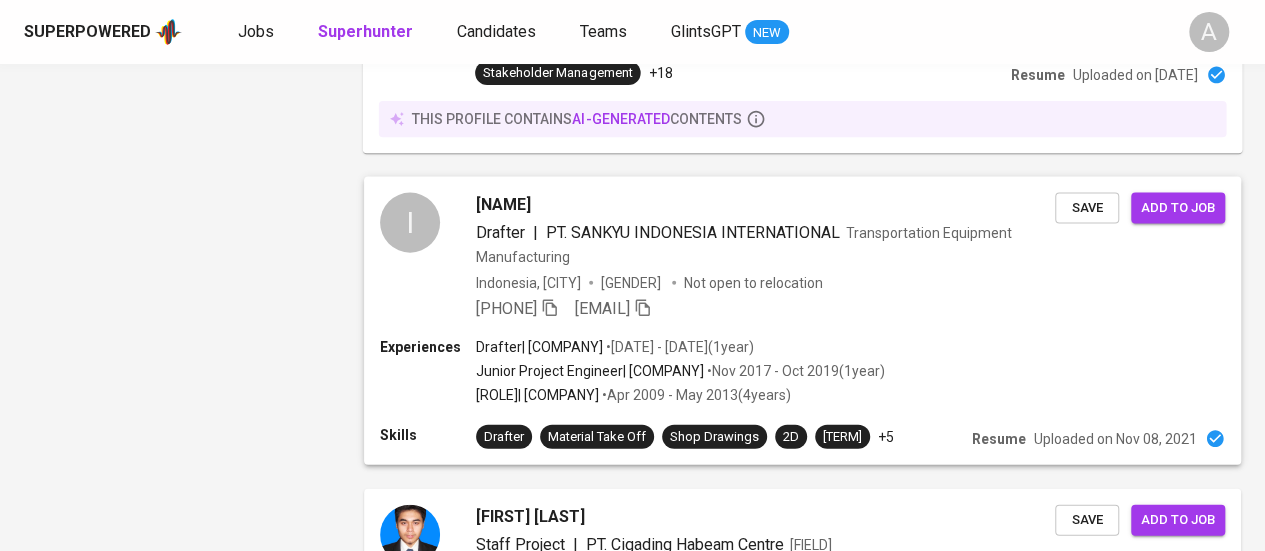 scroll, scrollTop: 2242, scrollLeft: 0, axis: vertical 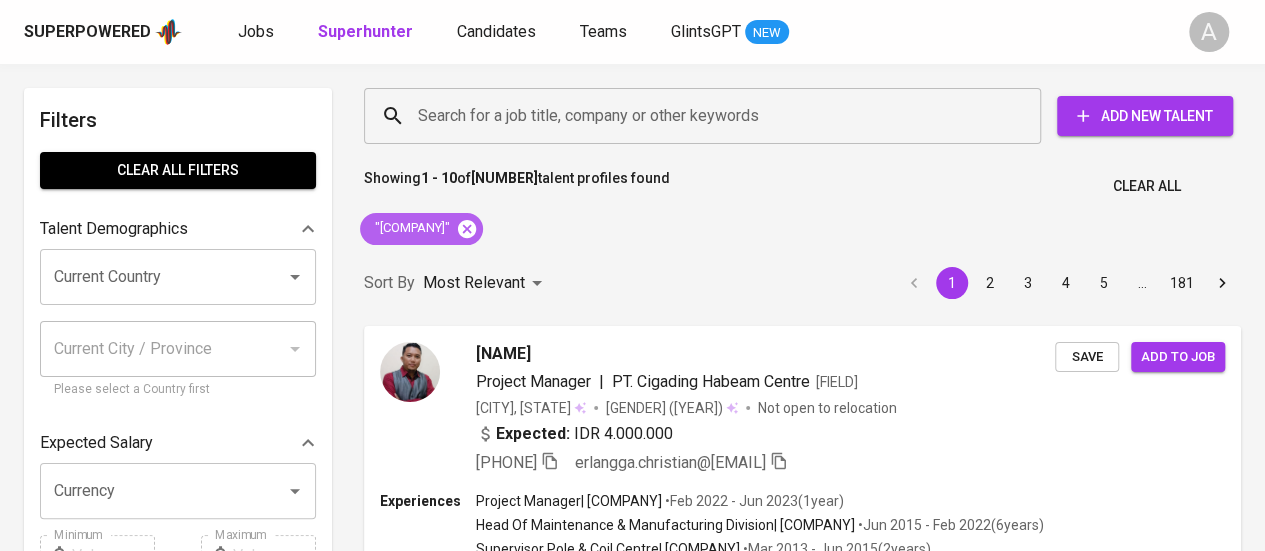 click 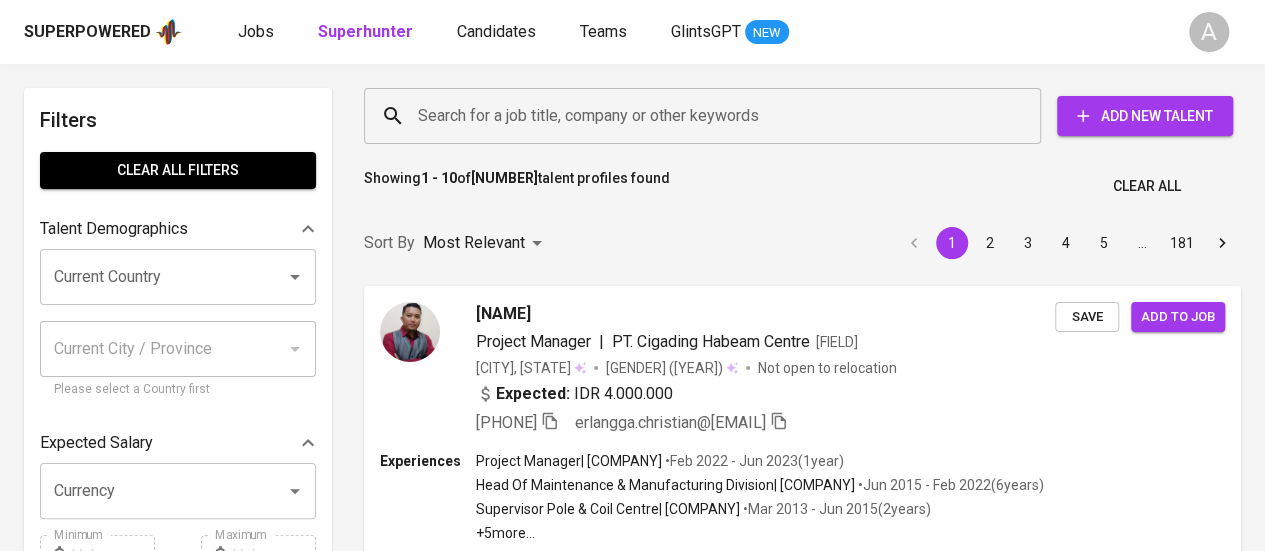 click on "Search for a job title, company or other keywords" at bounding box center (707, 116) 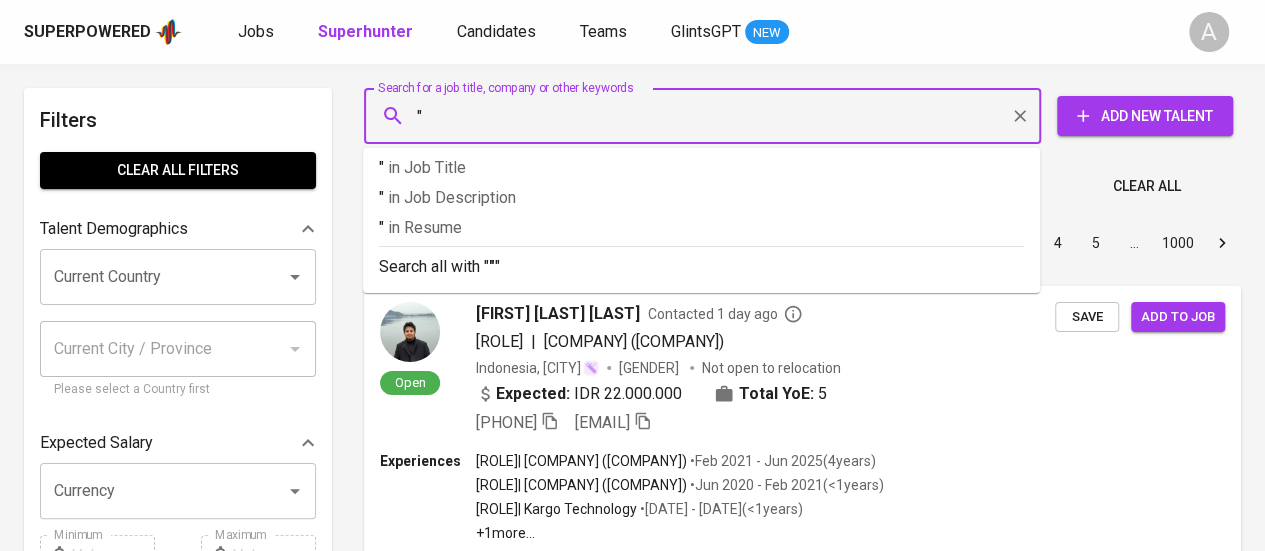 paste on "[NAME] (She/Her)" 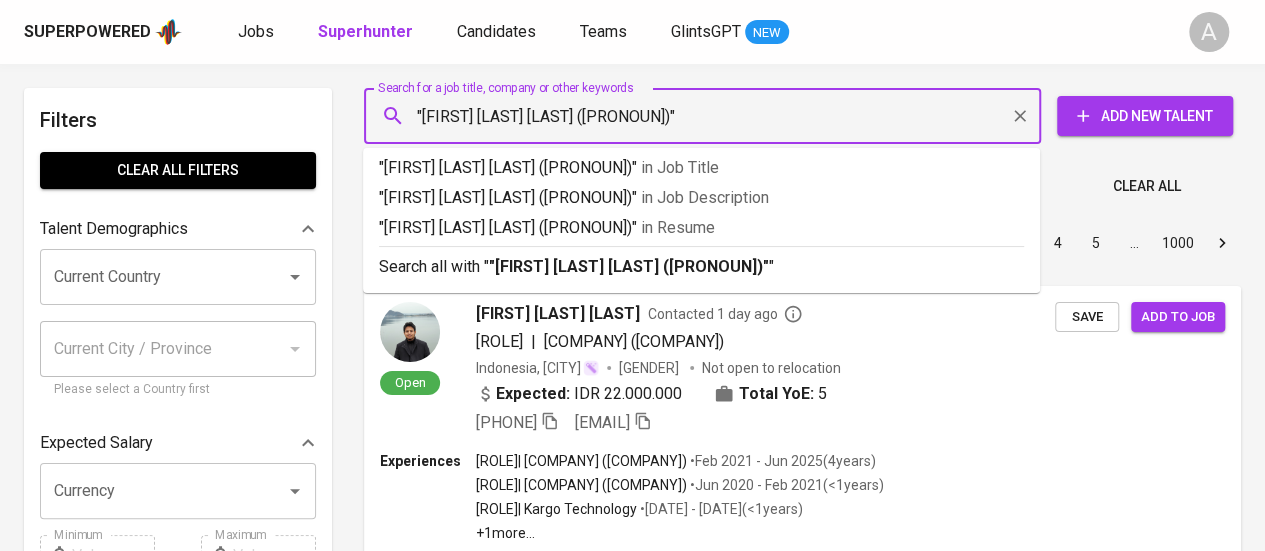 click on ""[FIRST] [LAST] [LAST] ([PRONOUN])"" at bounding box center (707, 116) 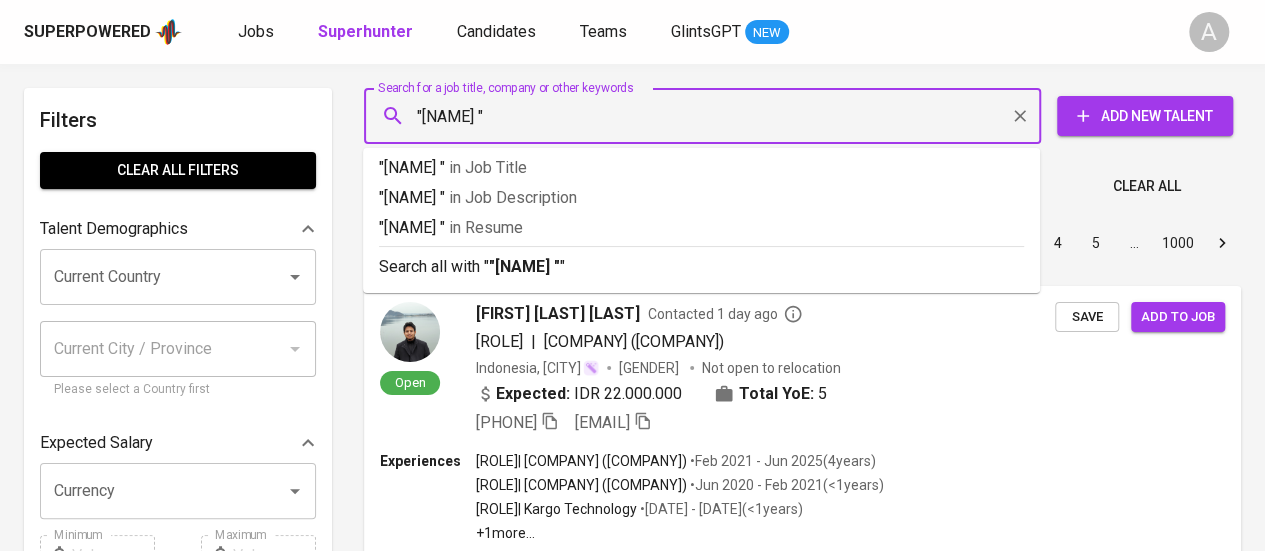 type on ""[NAME]"" 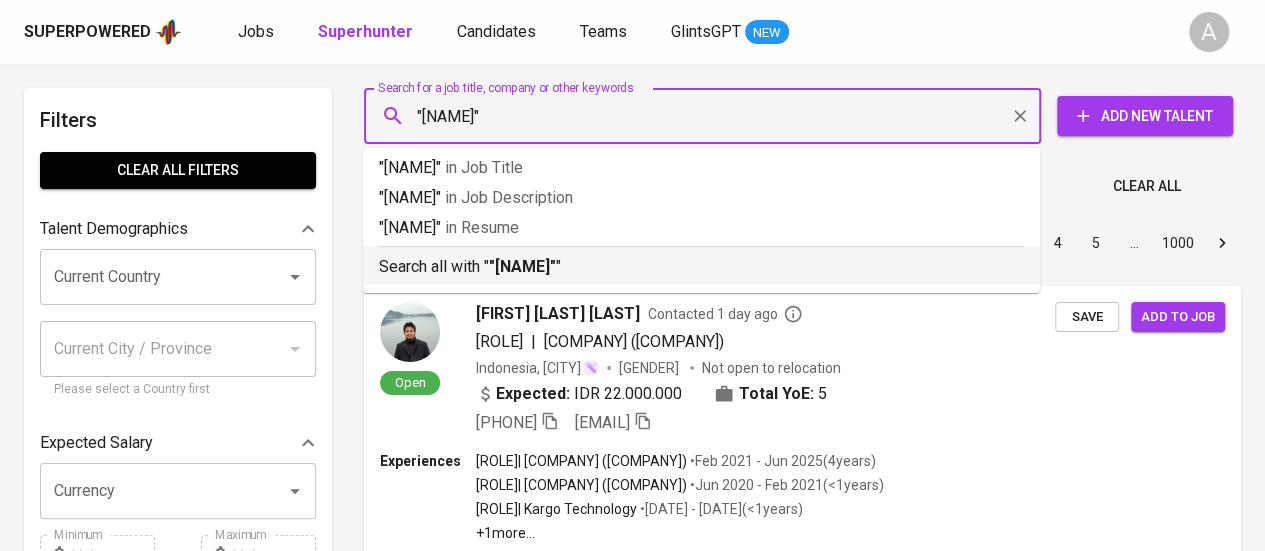 click on ""[NAME]"" at bounding box center [522, 266] 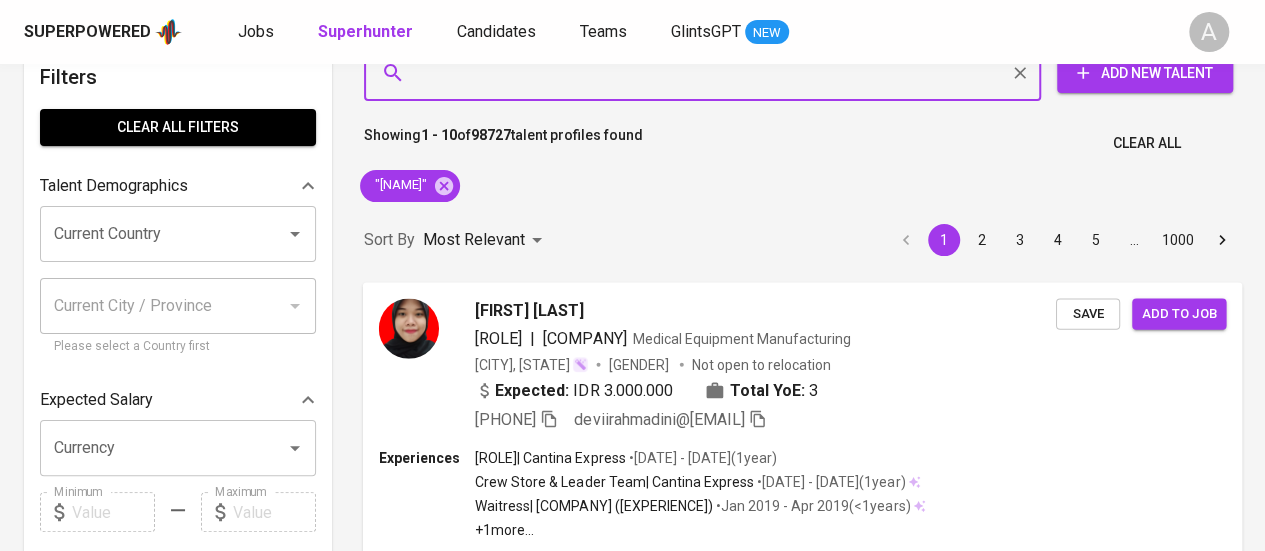 scroll, scrollTop: 0, scrollLeft: 0, axis: both 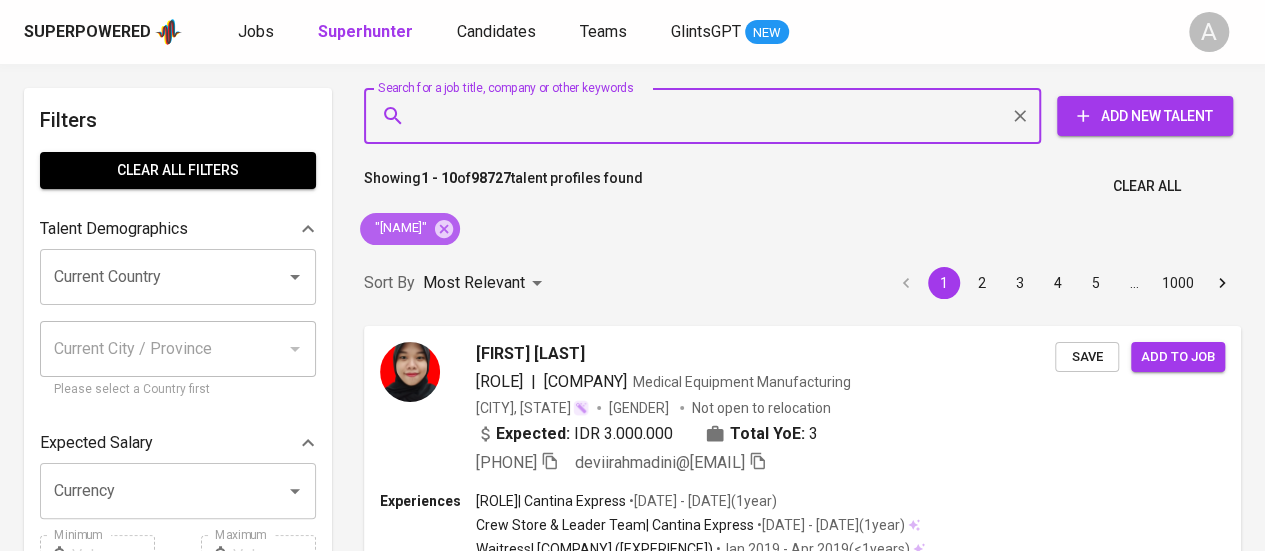 drag, startPoint x: 555, startPoint y: 223, endPoint x: 613, endPoint y: 282, distance: 82.73451 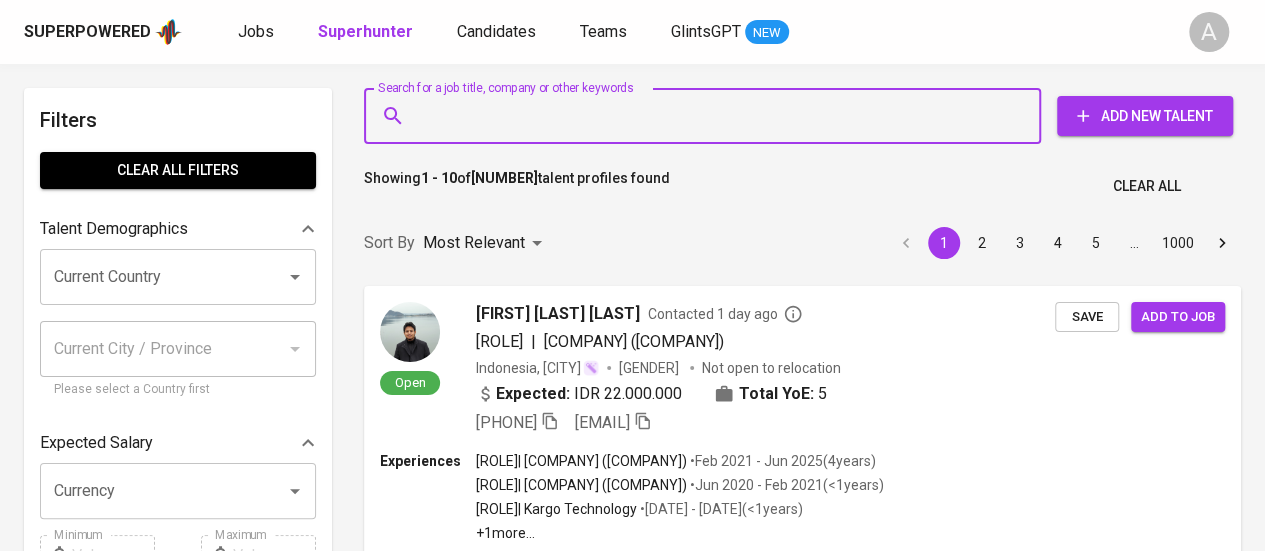 click on "Search for a job title, company or other keywords" at bounding box center (707, 116) 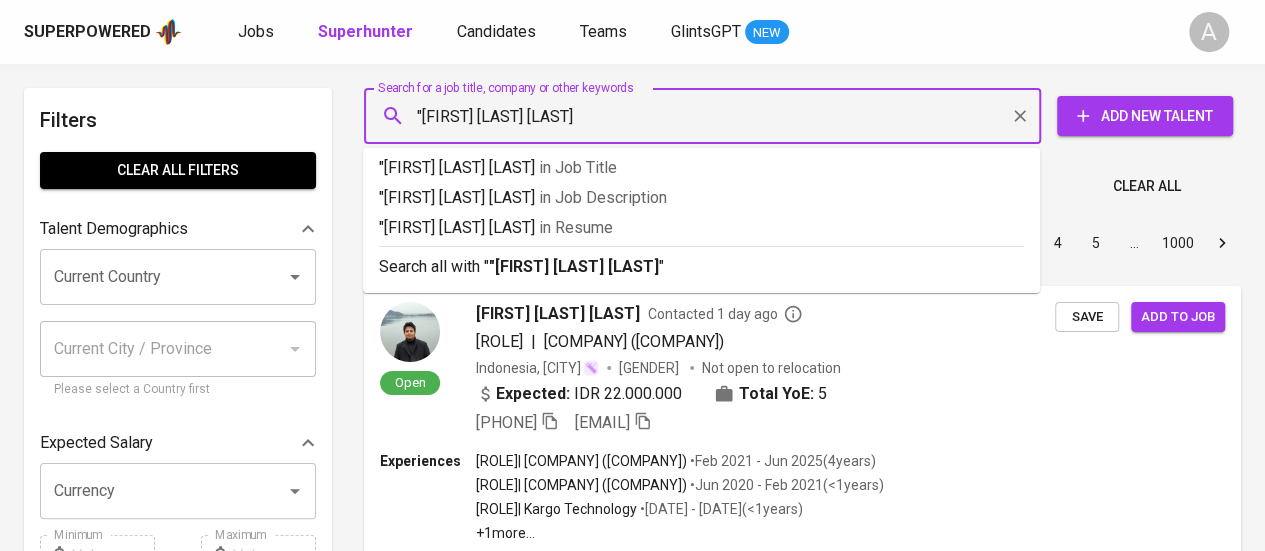 type on ""[NAME]"" 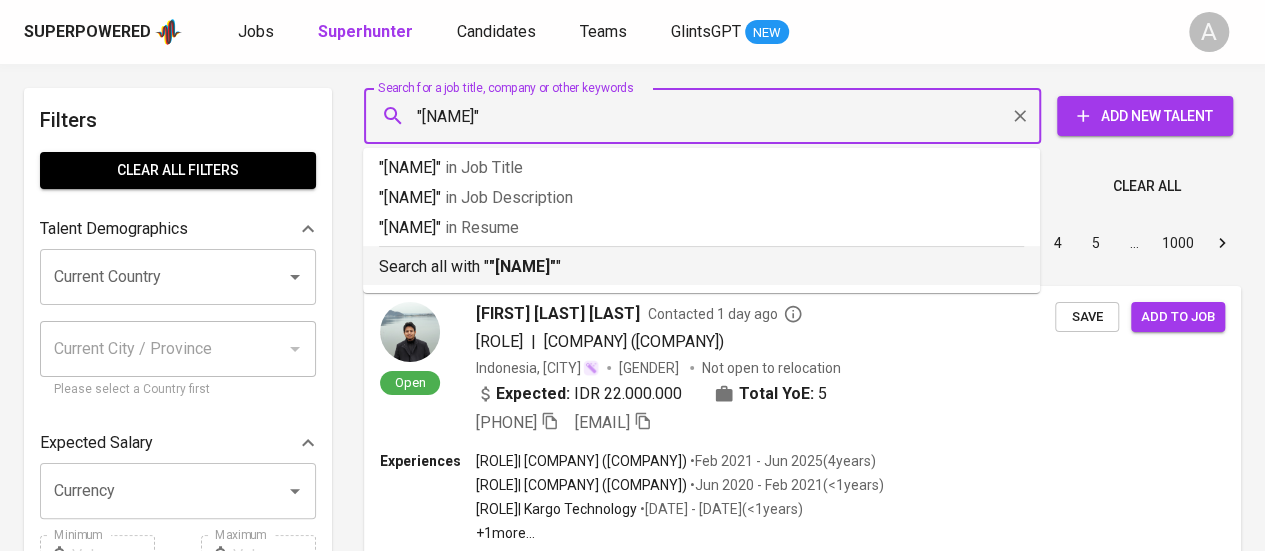 click on ""[NAME]"" at bounding box center [522, 266] 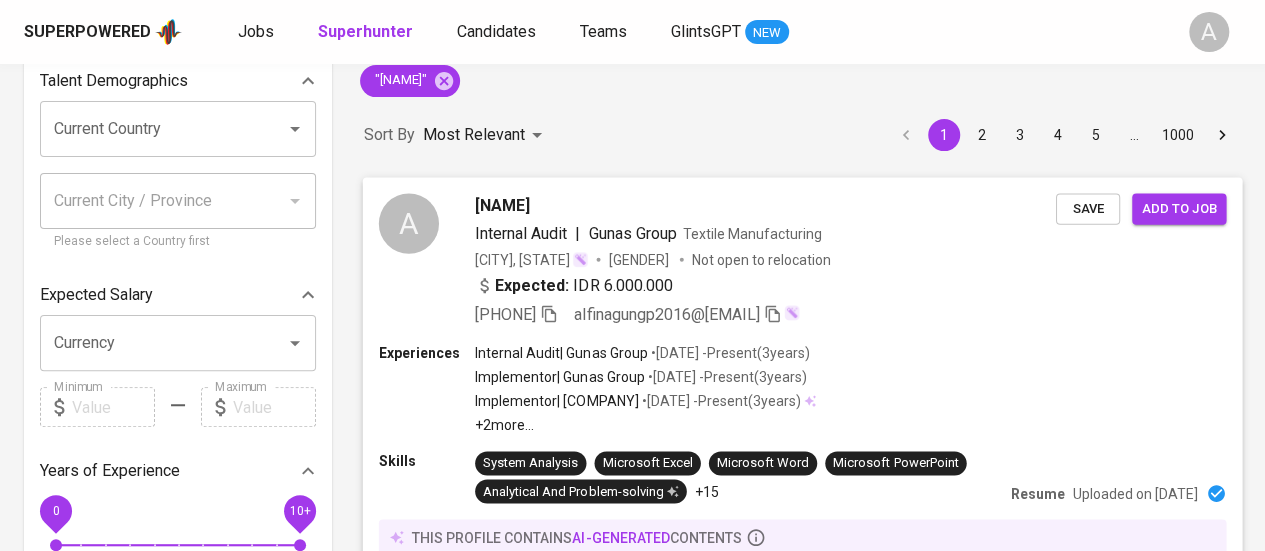 scroll, scrollTop: 45, scrollLeft: 0, axis: vertical 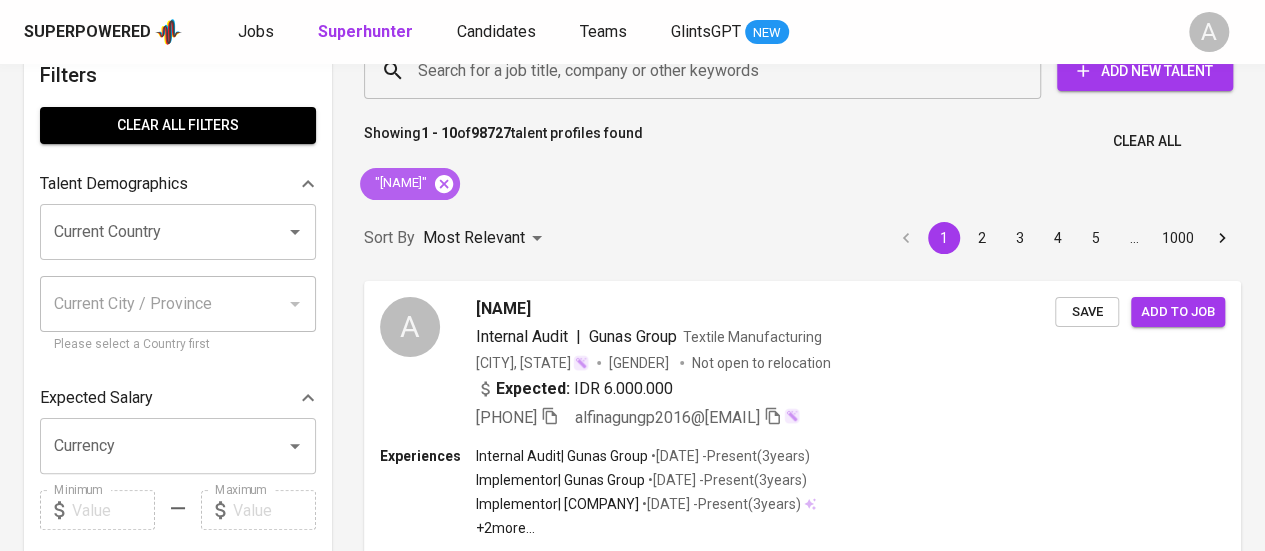 click 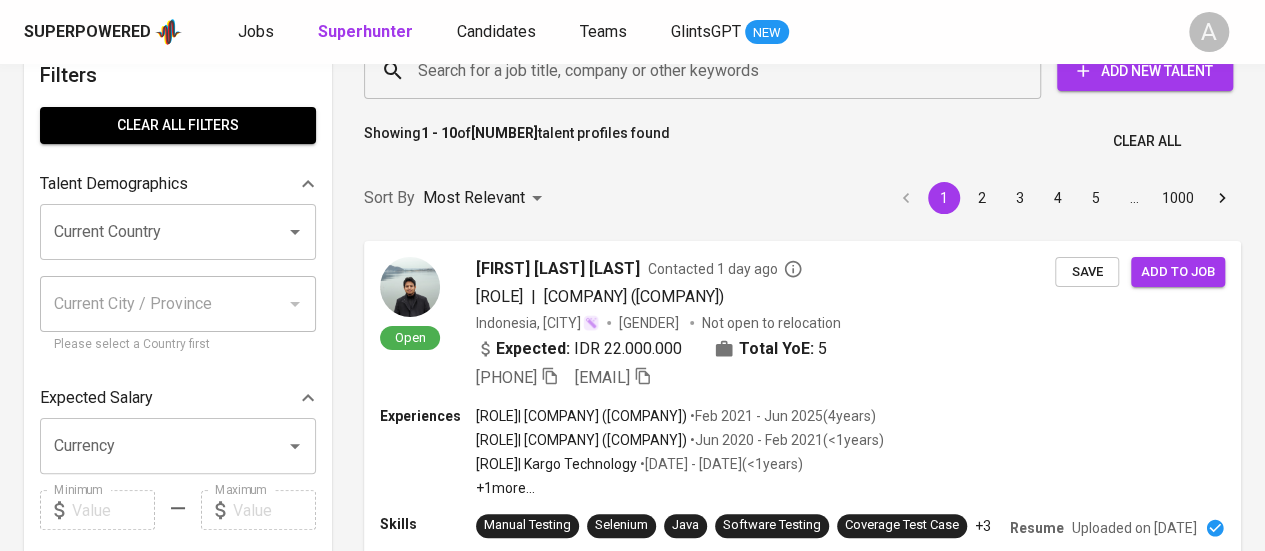 scroll, scrollTop: 0, scrollLeft: 0, axis: both 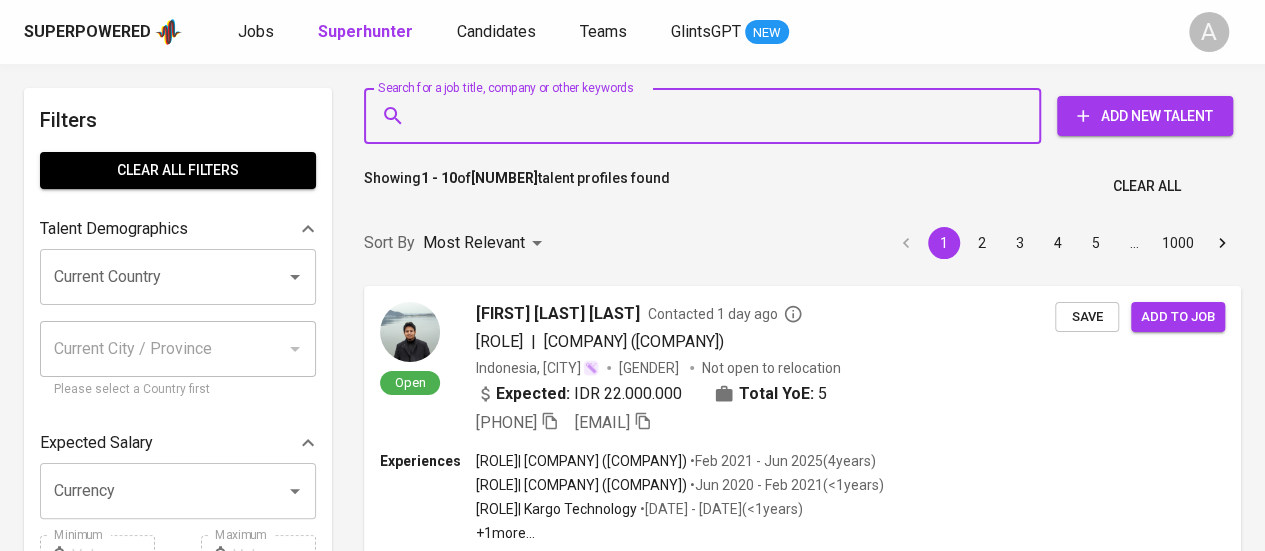 click on "Search for a job title, company or other keywords" at bounding box center (707, 116) 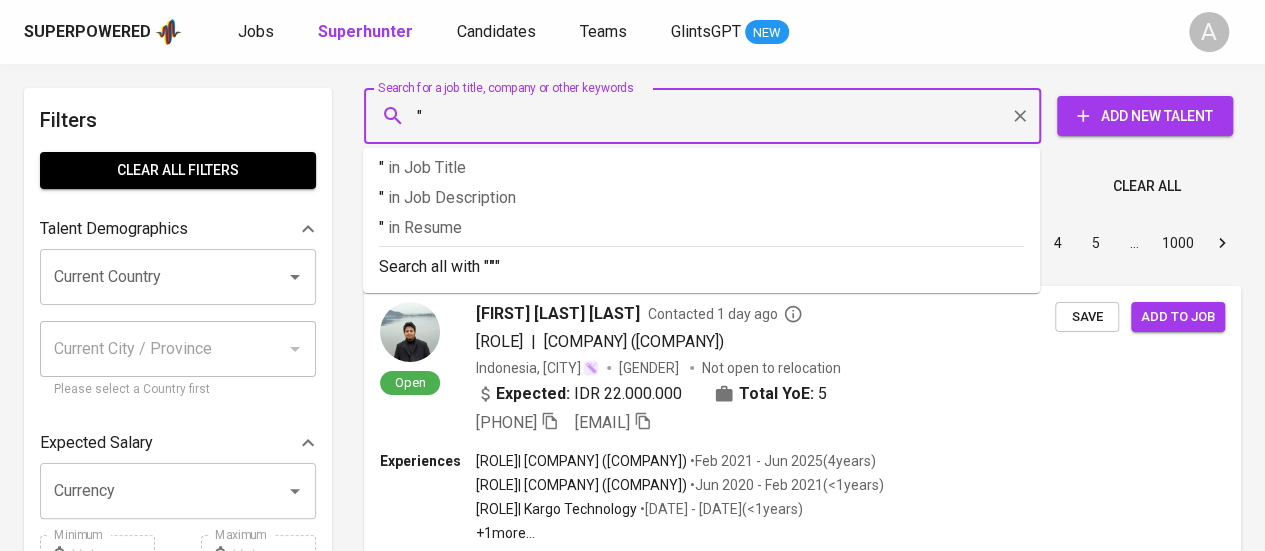 paste on "[FIRST] [LAST]" 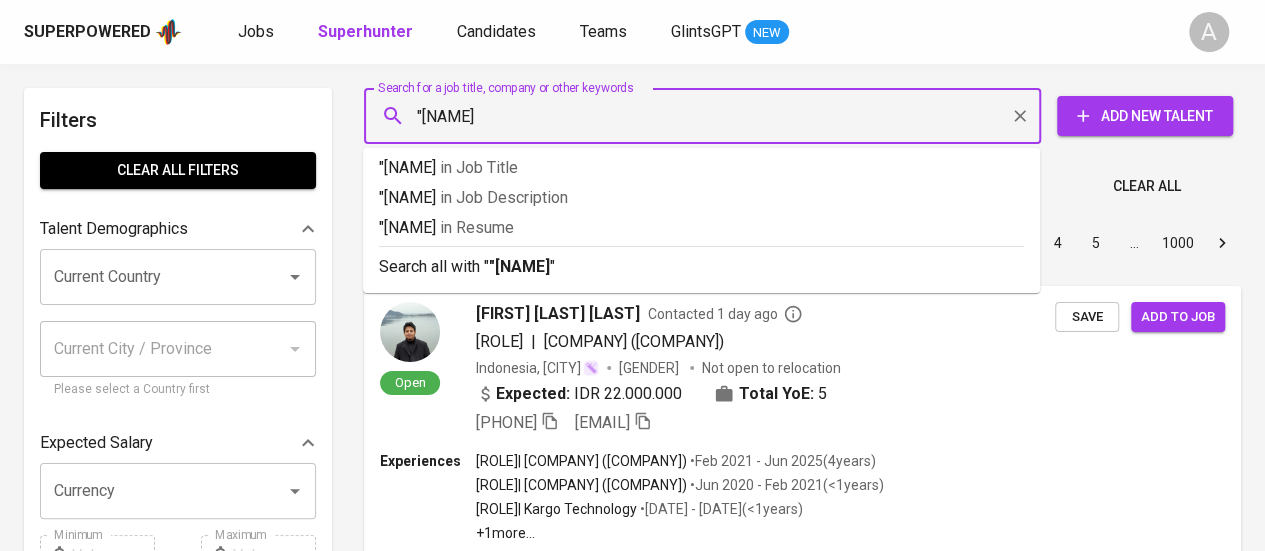 type on ""[NAME]"" 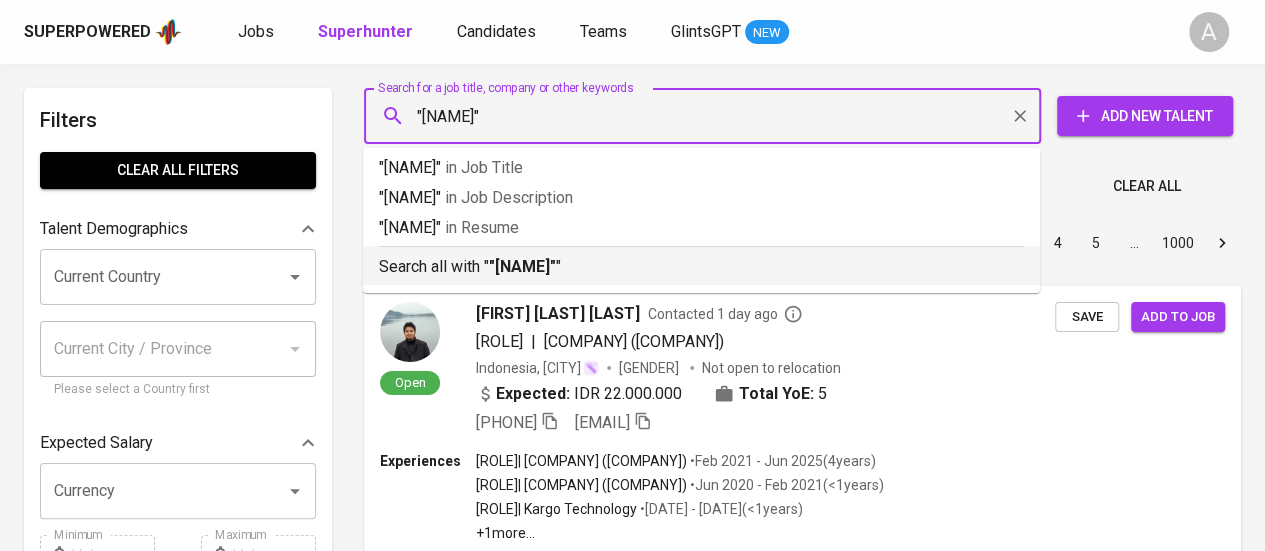 click on "Search all with " "[NAME]" "" at bounding box center (701, 262) 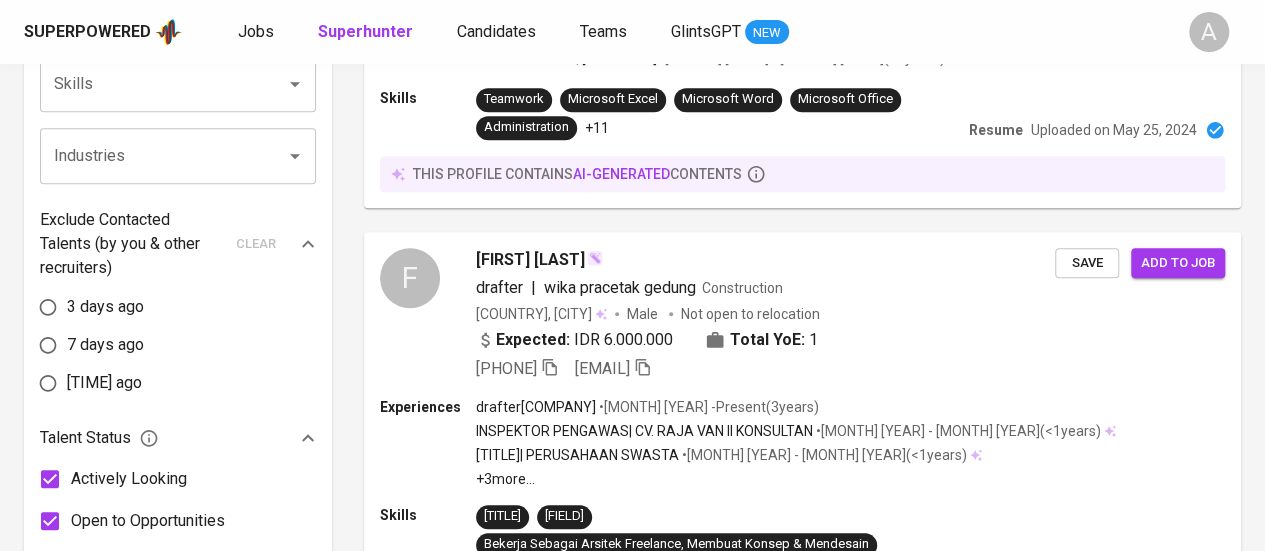 scroll, scrollTop: 656, scrollLeft: 0, axis: vertical 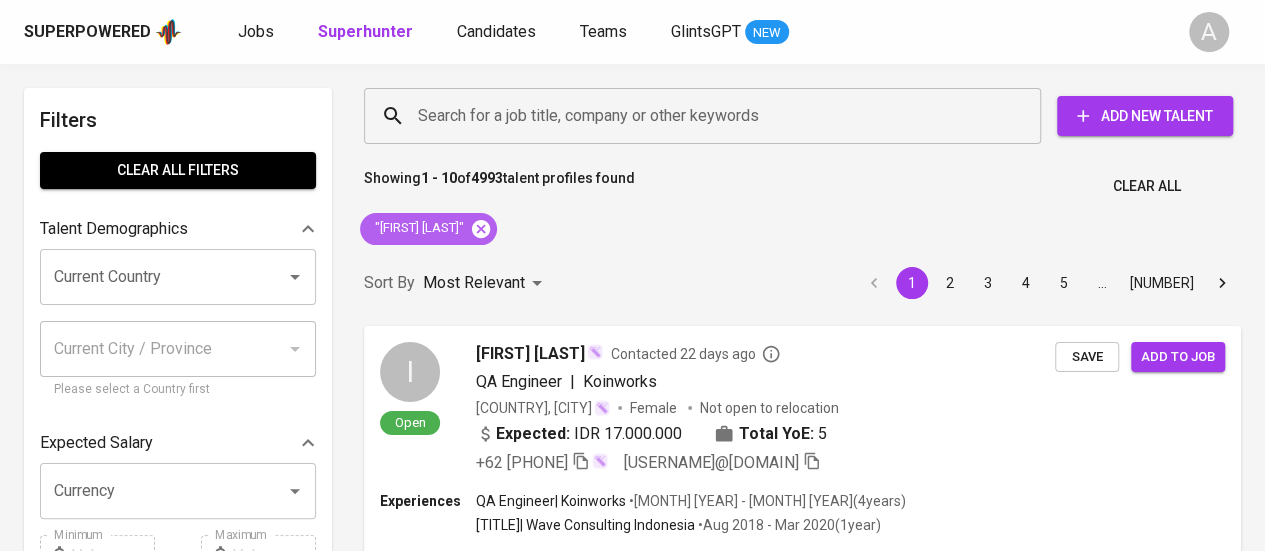 click 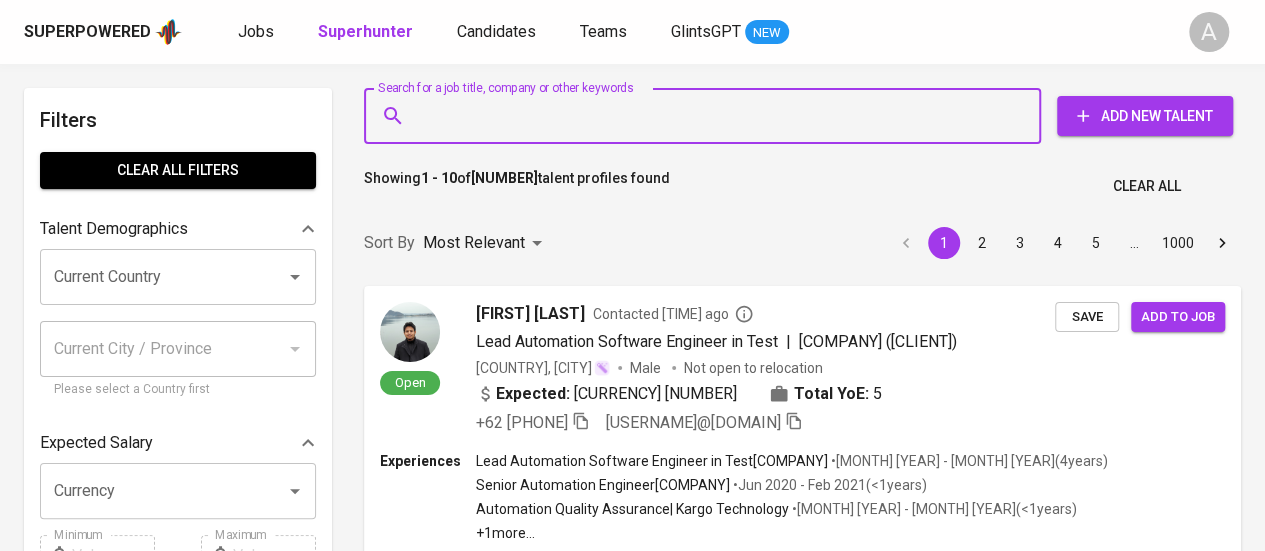 click on "Search for a job title, company or other keywords" at bounding box center [707, 116] 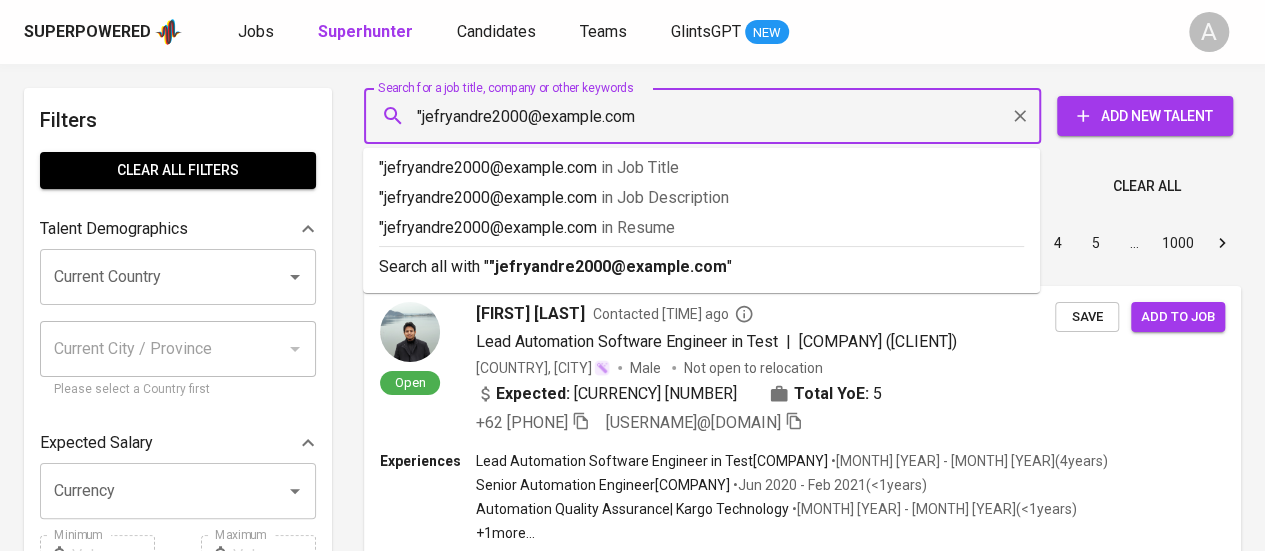 type on ""[EMAIL]"" 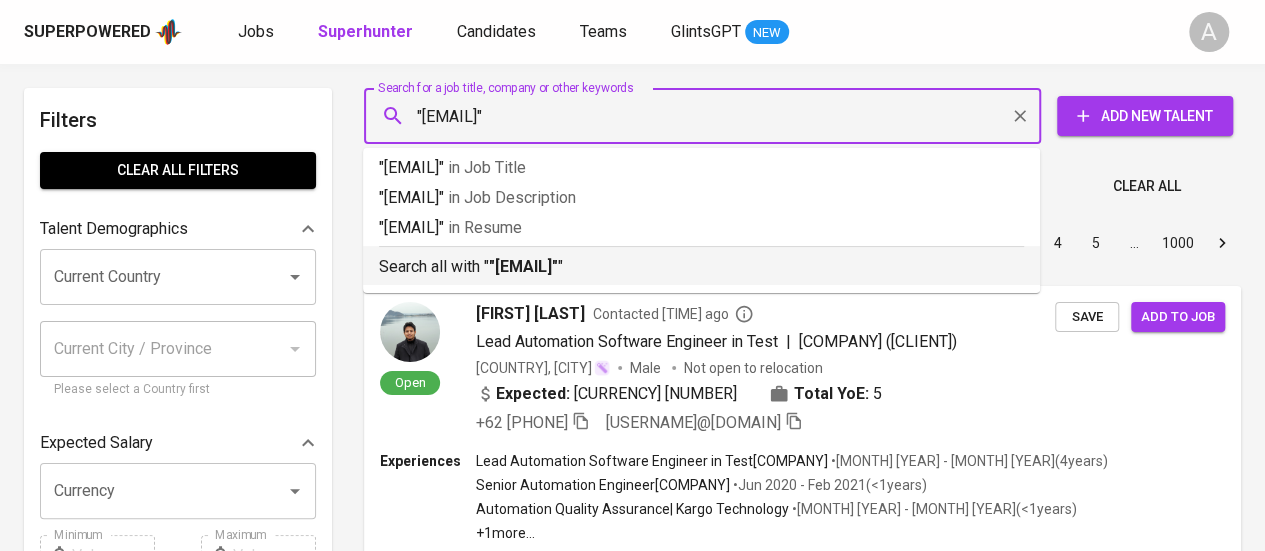 click on ""[EMAIL]"" at bounding box center [523, 266] 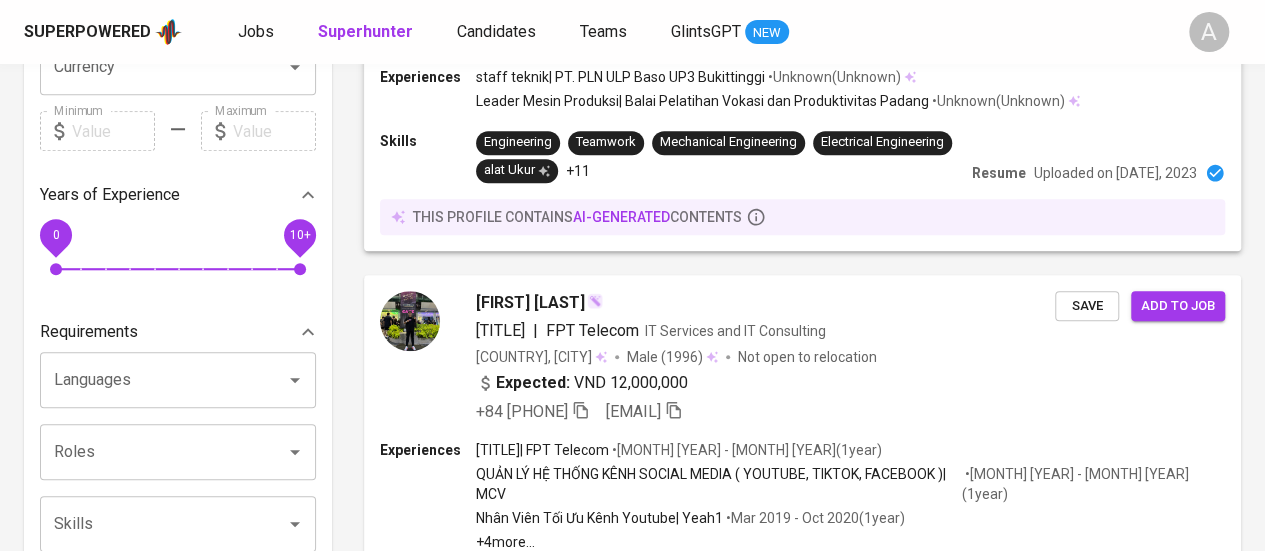 scroll, scrollTop: 0, scrollLeft: 0, axis: both 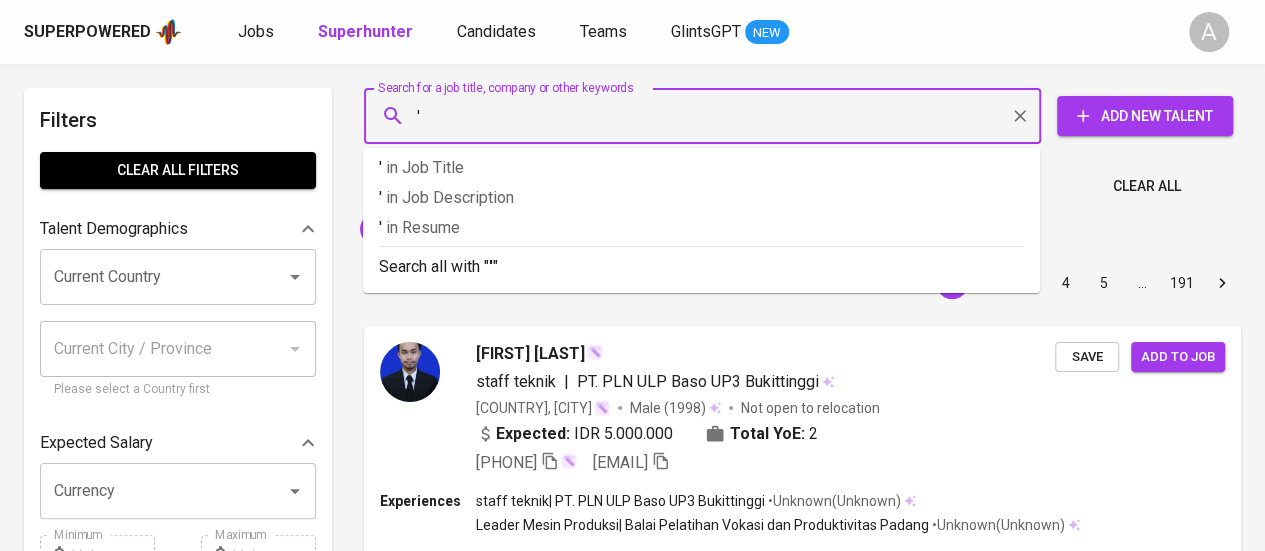 paste on "[FIRST] [LAST]" 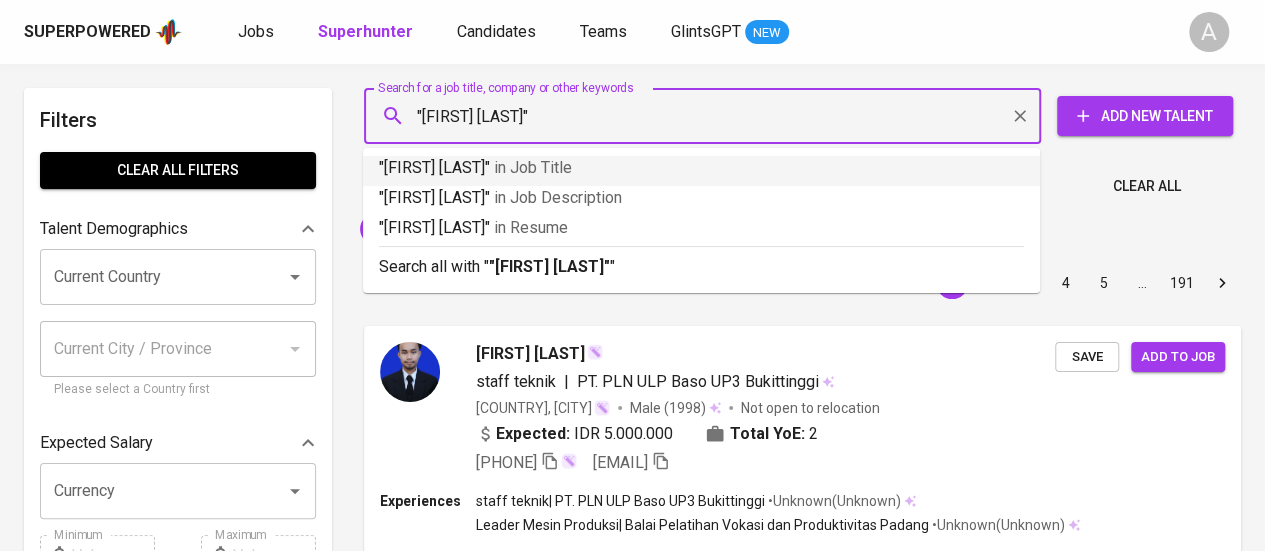 type on ""[FIRST] [LAST]"" 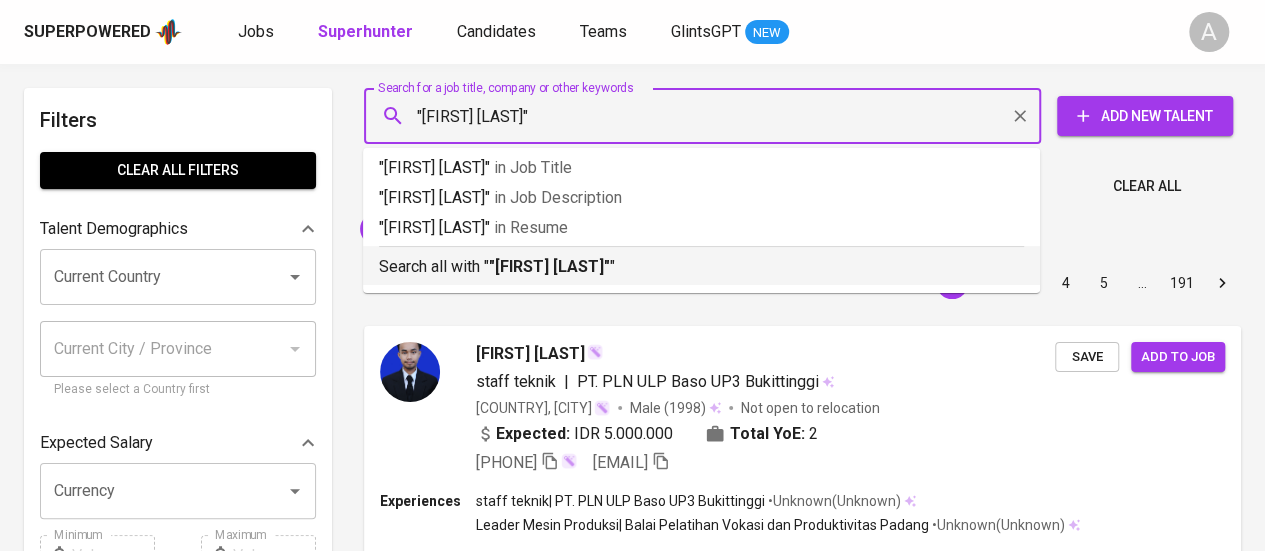 click on ""[FIRST] [LAST]"" at bounding box center [549, 266] 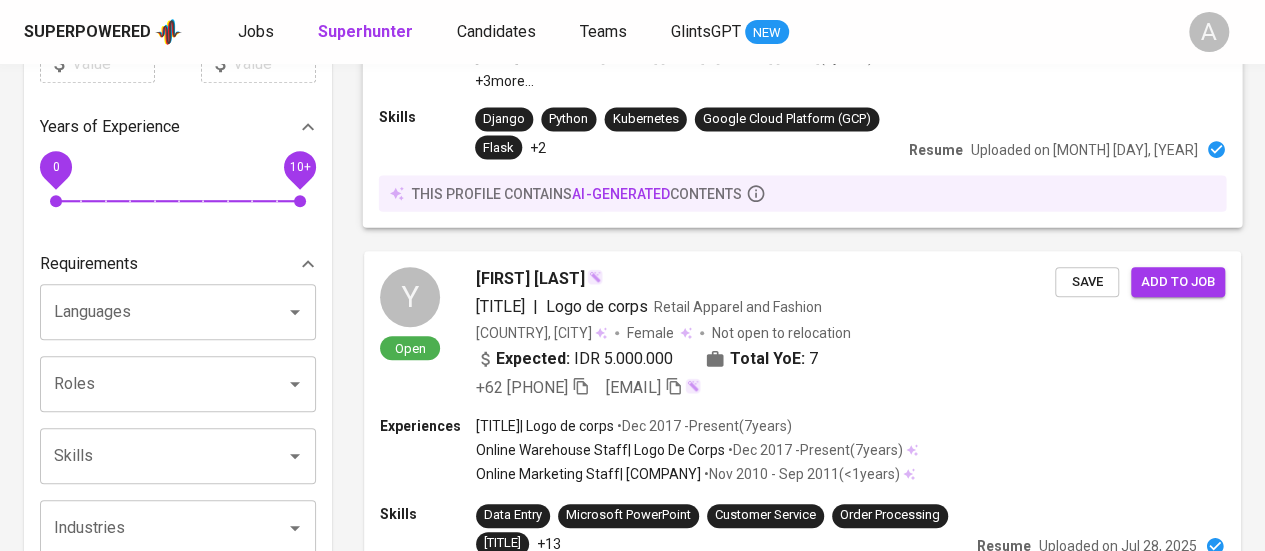 scroll, scrollTop: 0, scrollLeft: 0, axis: both 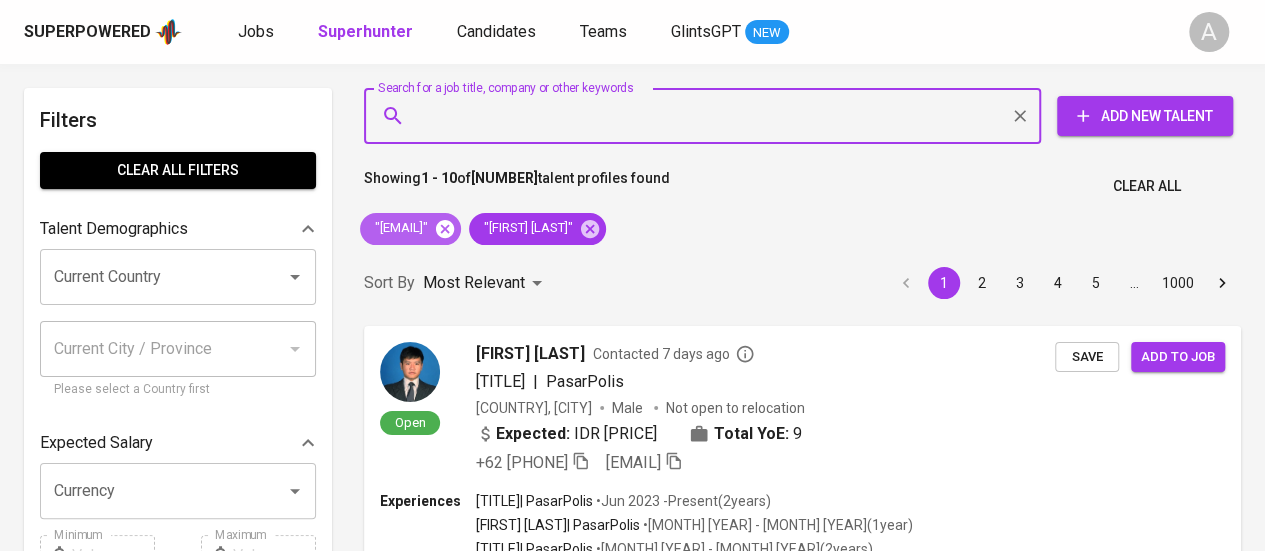 click 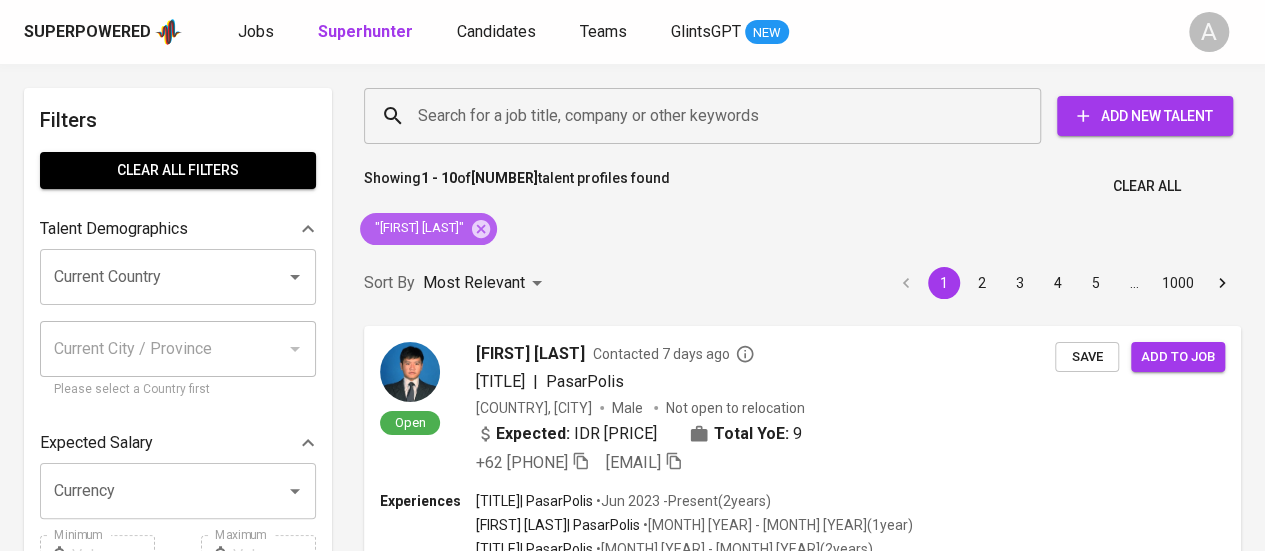click 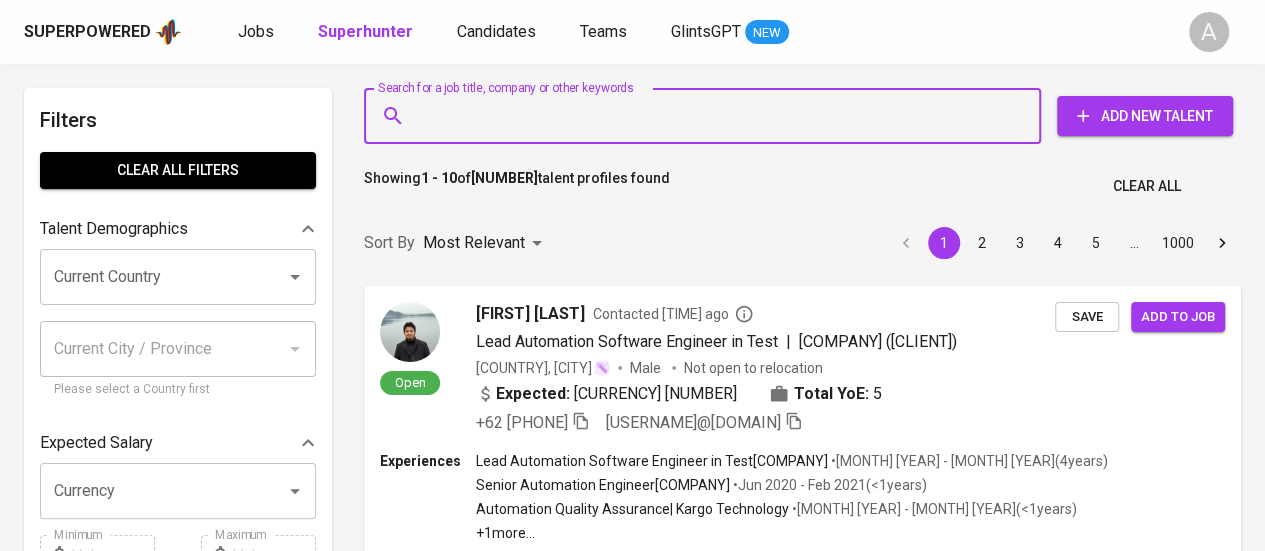 click on "Search for a job title, company or other keywords" at bounding box center [707, 116] 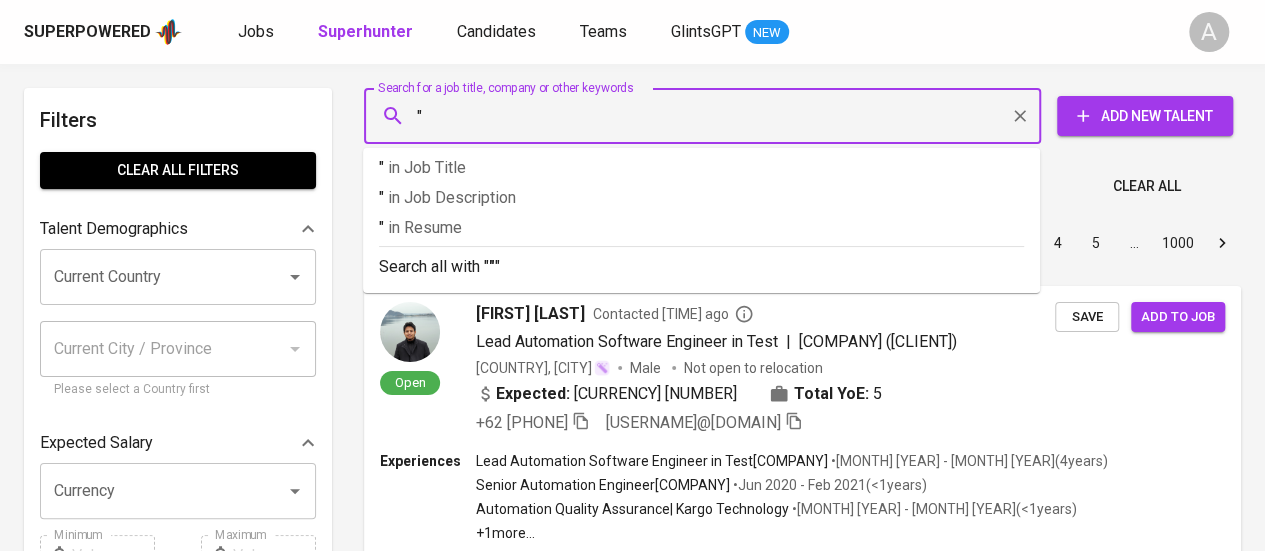 paste on "[FIRST] [LAST]" 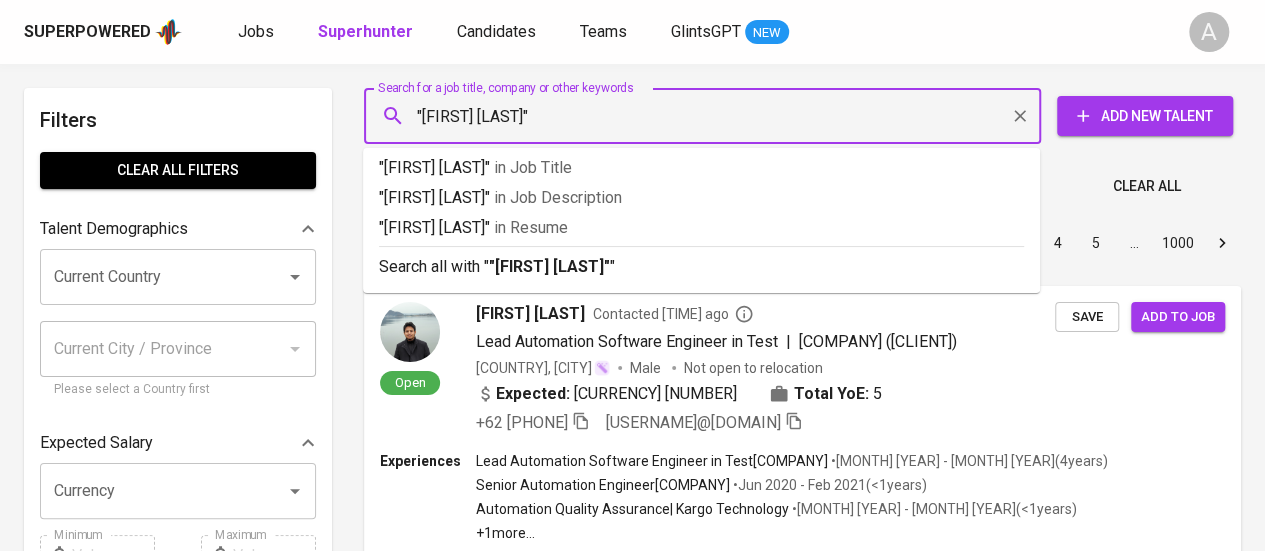 type on ""[PERSON_NAME]"" 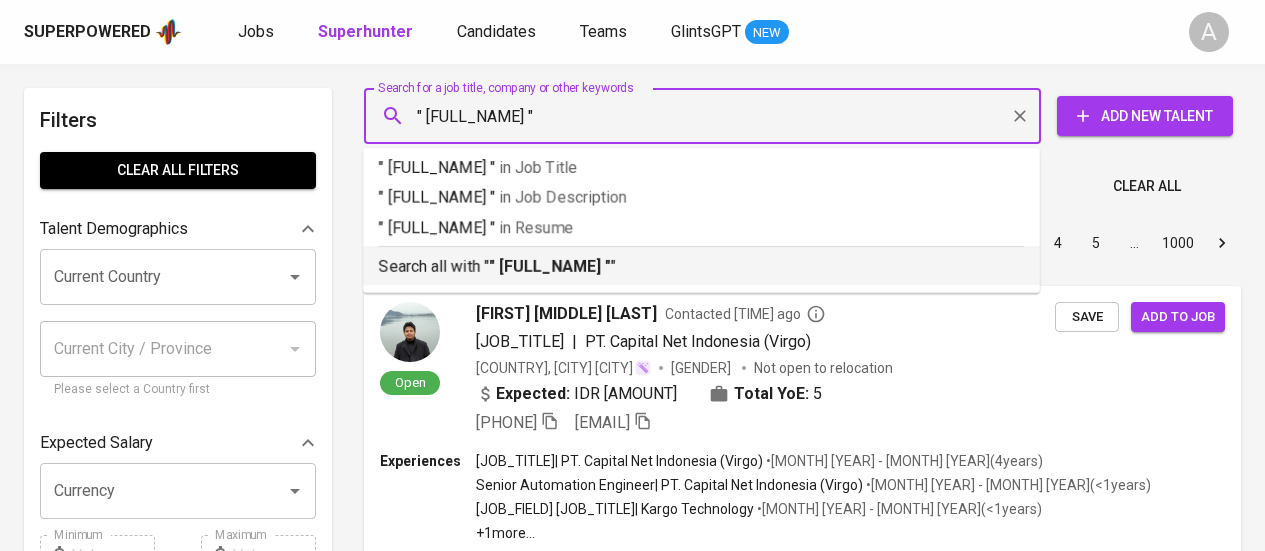 scroll, scrollTop: 0, scrollLeft: 0, axis: both 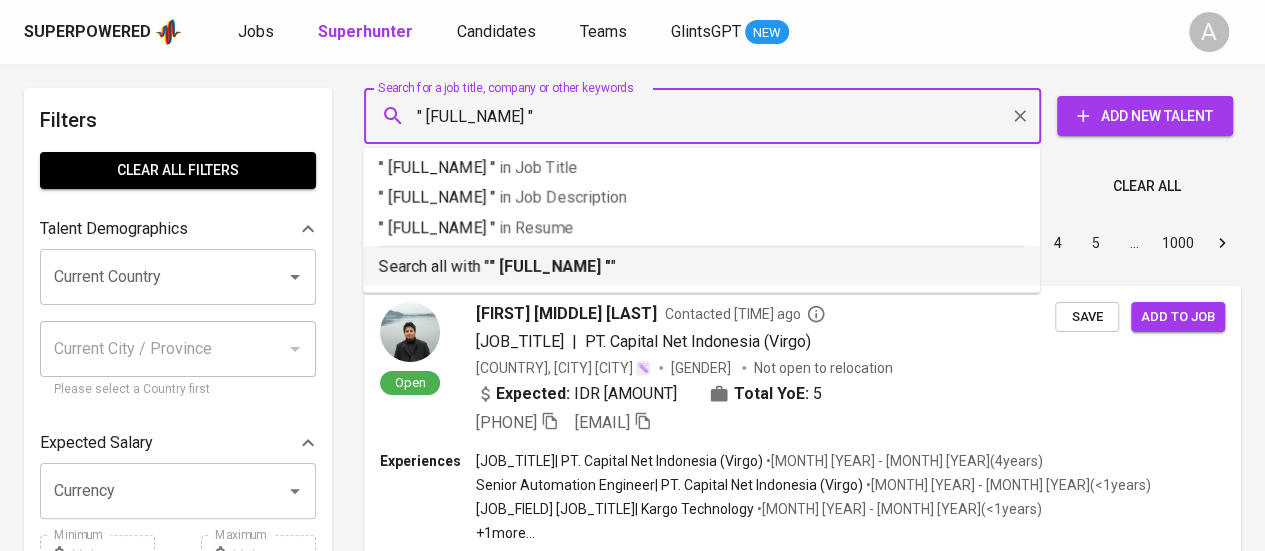 click on "Search all with " [FULL_NAME] "" at bounding box center [701, 265] 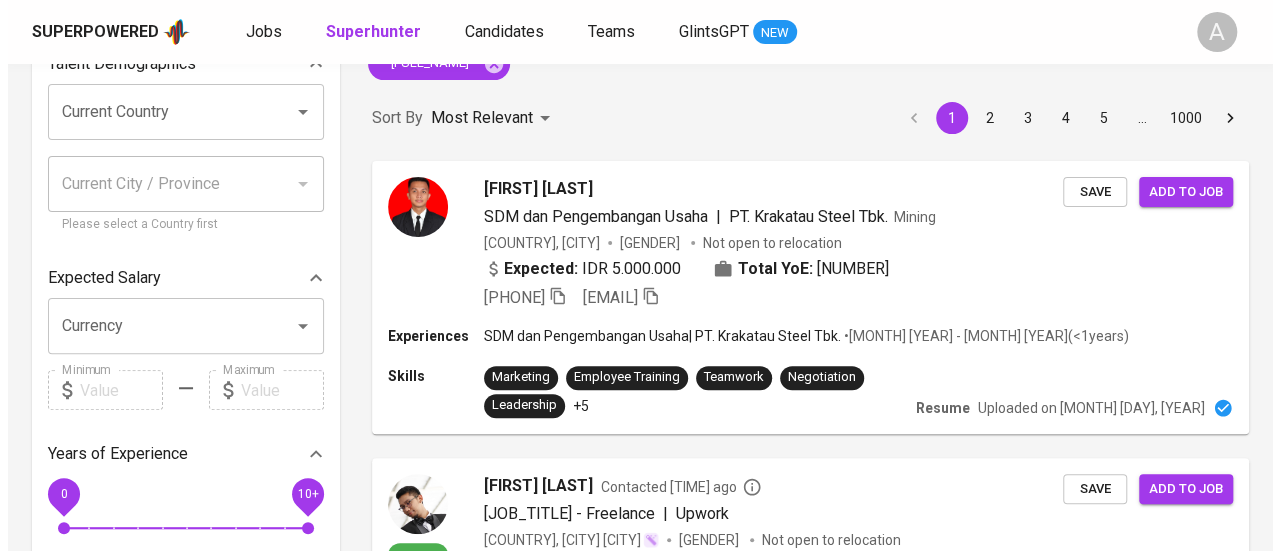 scroll, scrollTop: 166, scrollLeft: 0, axis: vertical 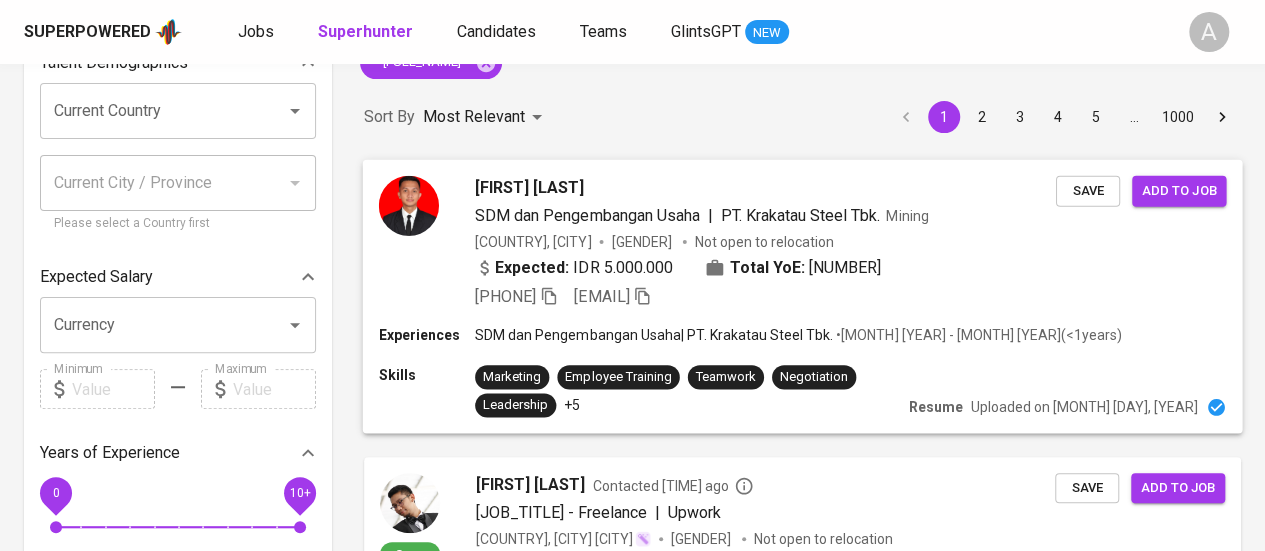 click on "Expected:   IDR 5.000.000 Total YoE:   13" at bounding box center [765, 269] 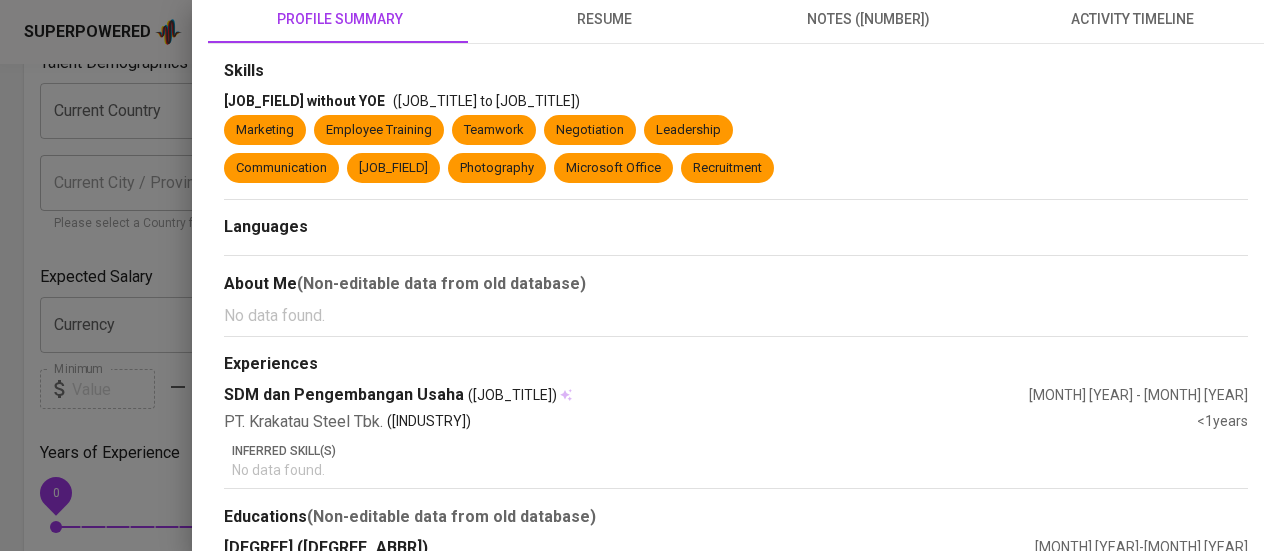 scroll, scrollTop: 290, scrollLeft: 0, axis: vertical 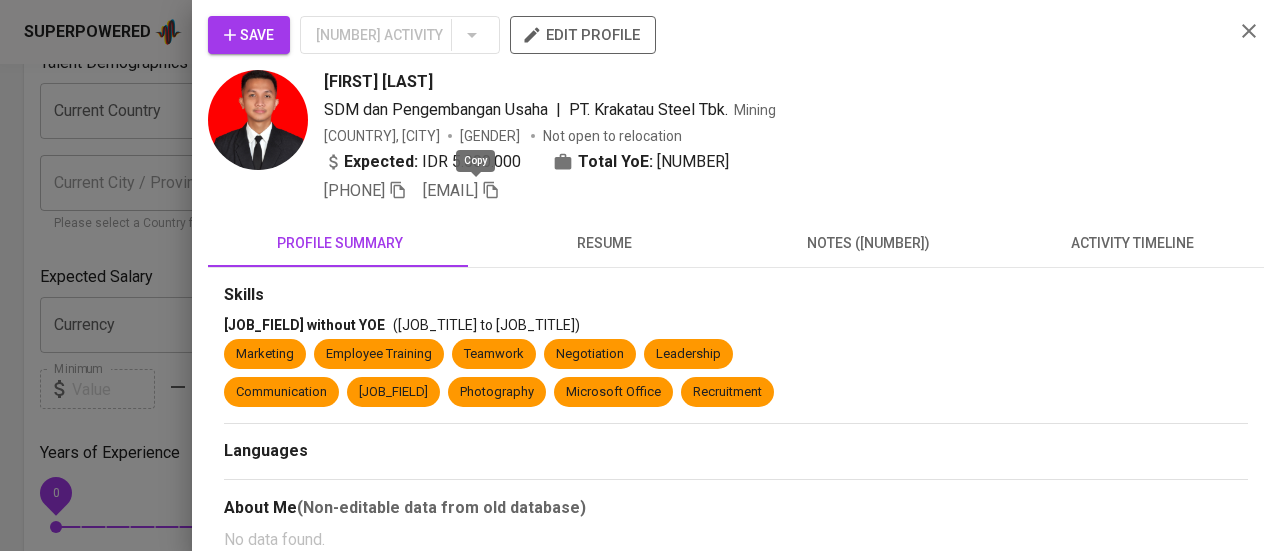 click 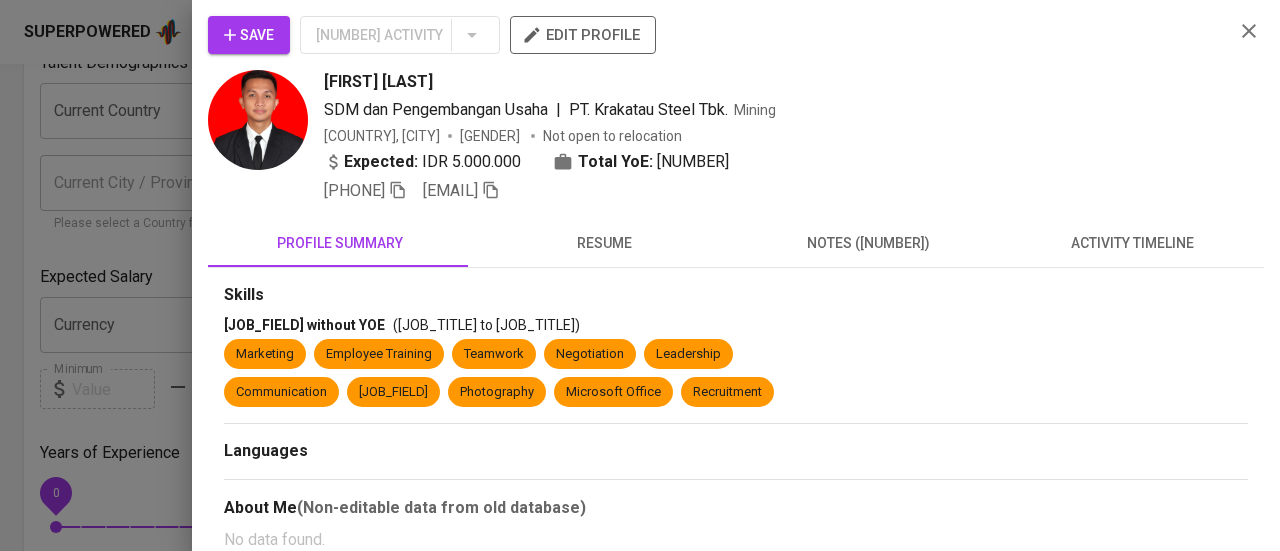 click at bounding box center [640, 275] 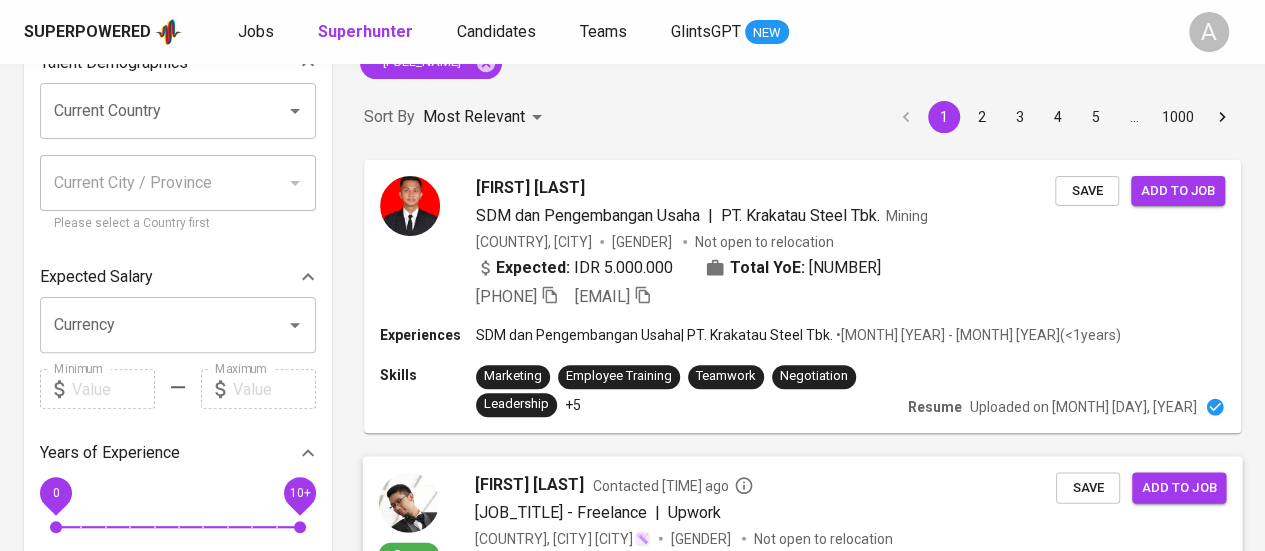 scroll, scrollTop: 0, scrollLeft: 0, axis: both 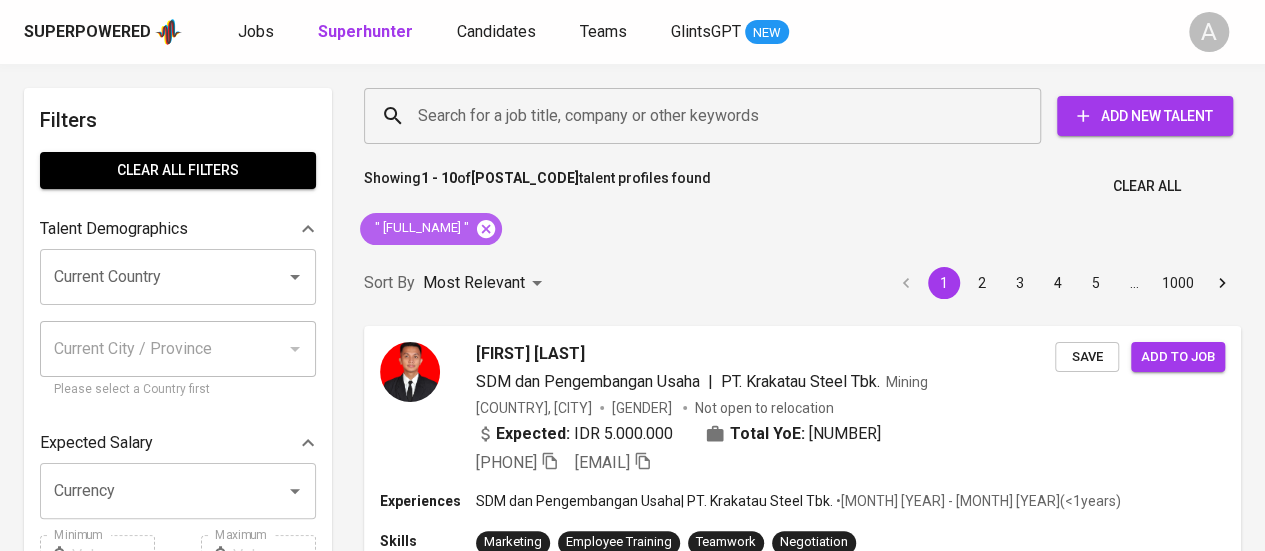 click 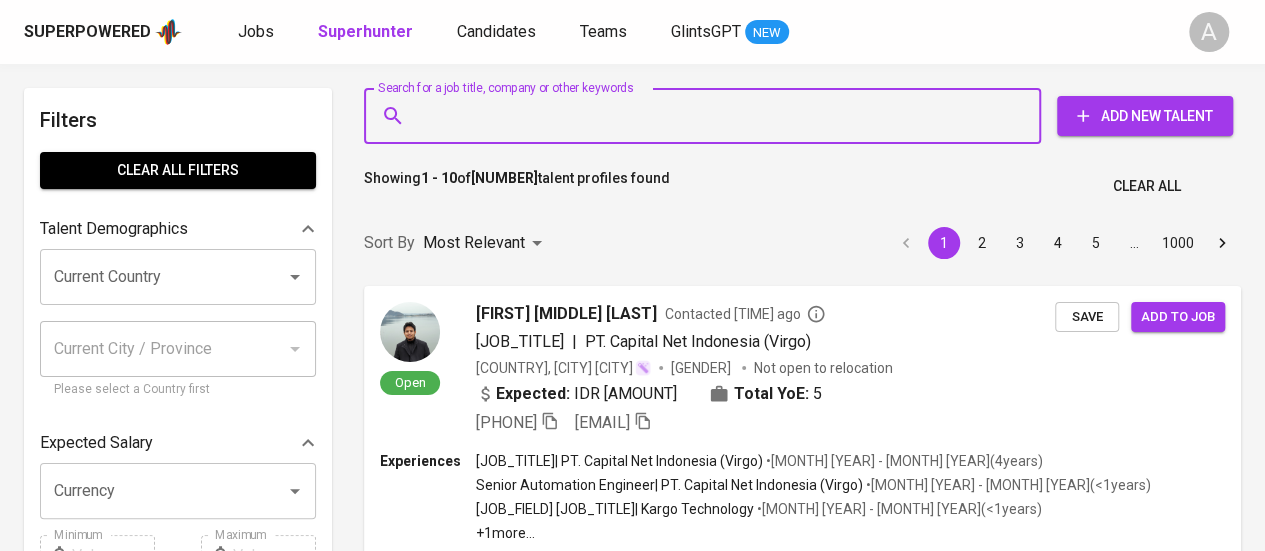 click on "Search for a job title, company or other keywords" at bounding box center [707, 116] 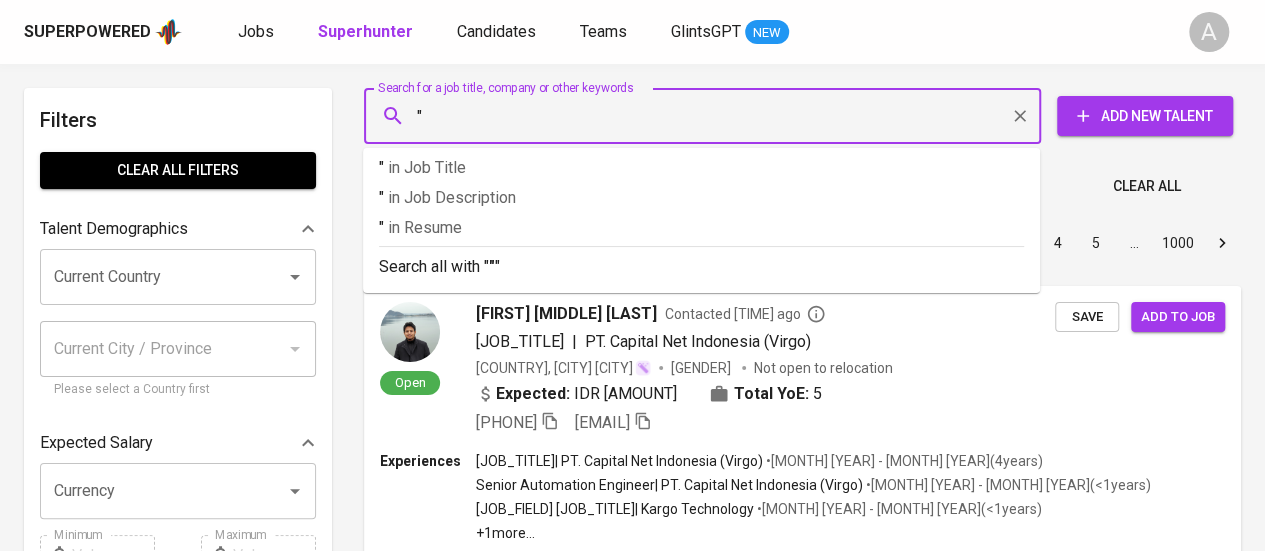 paste on "Masri Pendi" 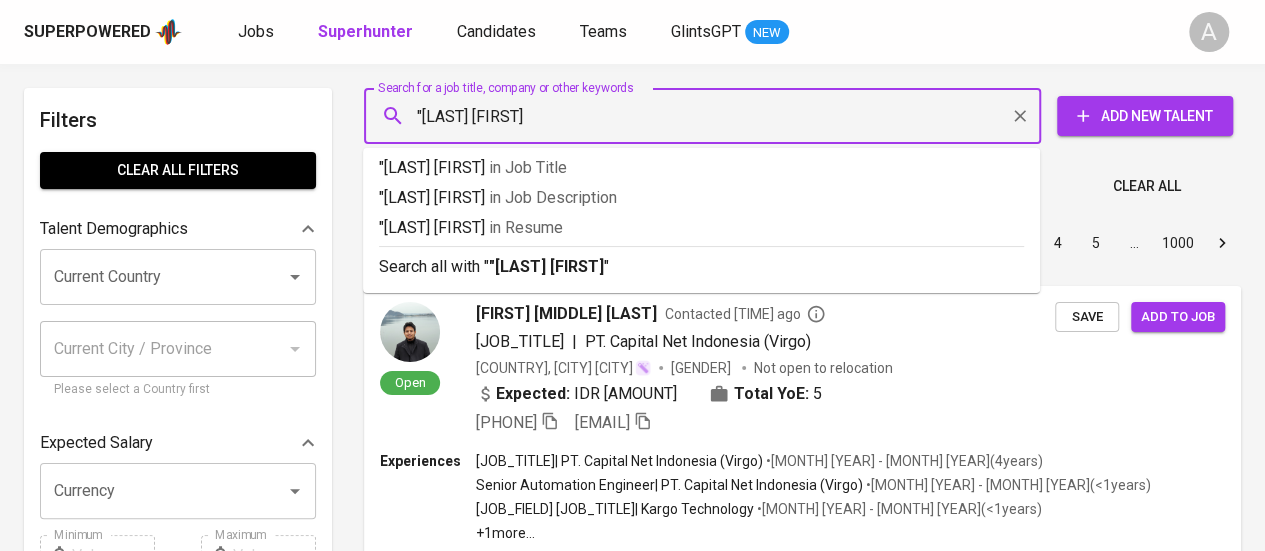 type on ""Masri Pendi"" 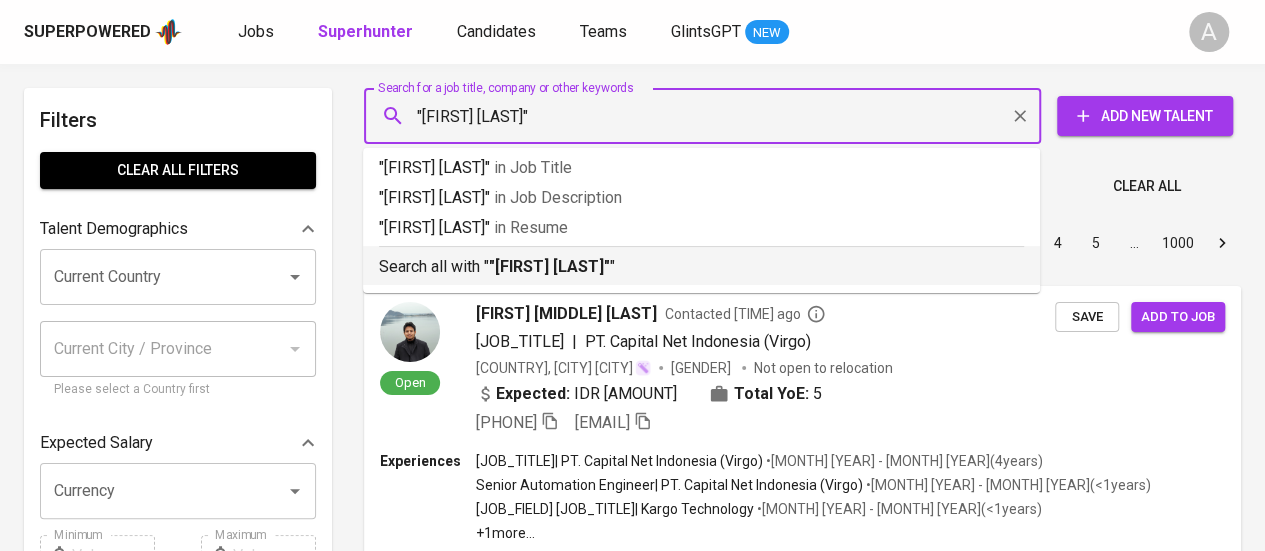 click on "Search all with " "Masri Pendi" "" at bounding box center (701, 267) 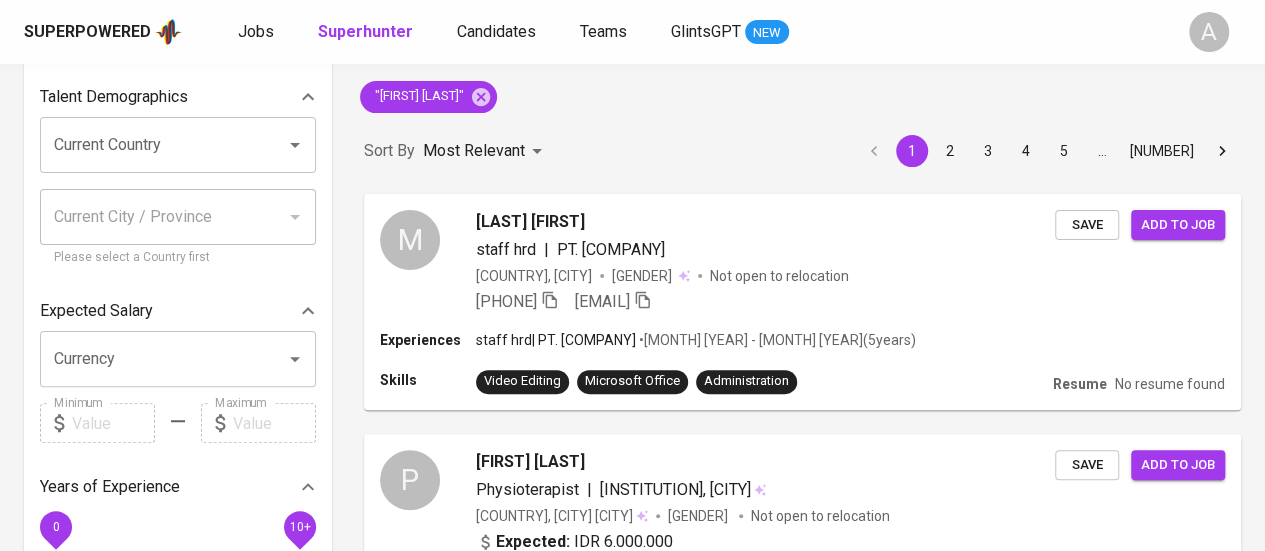 scroll, scrollTop: 196, scrollLeft: 0, axis: vertical 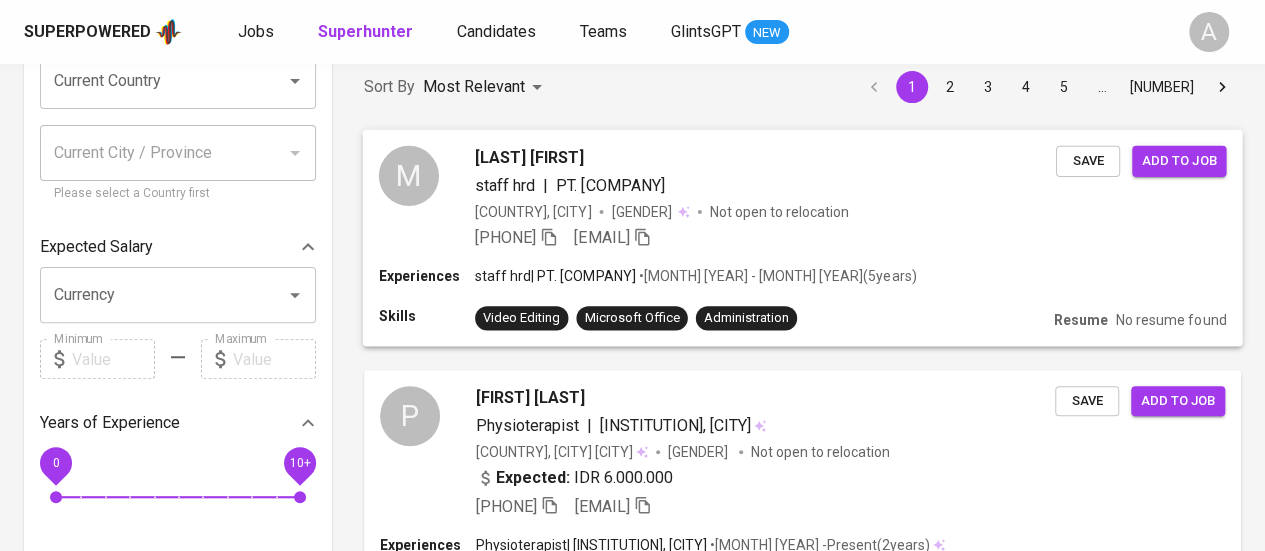 click 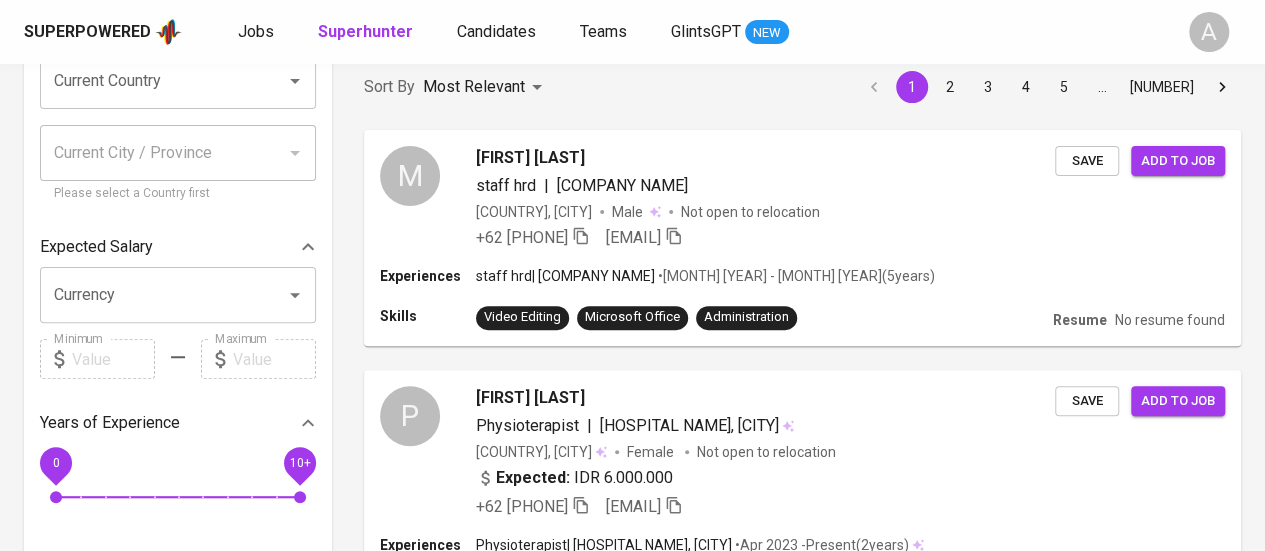 scroll, scrollTop: 0, scrollLeft: 0, axis: both 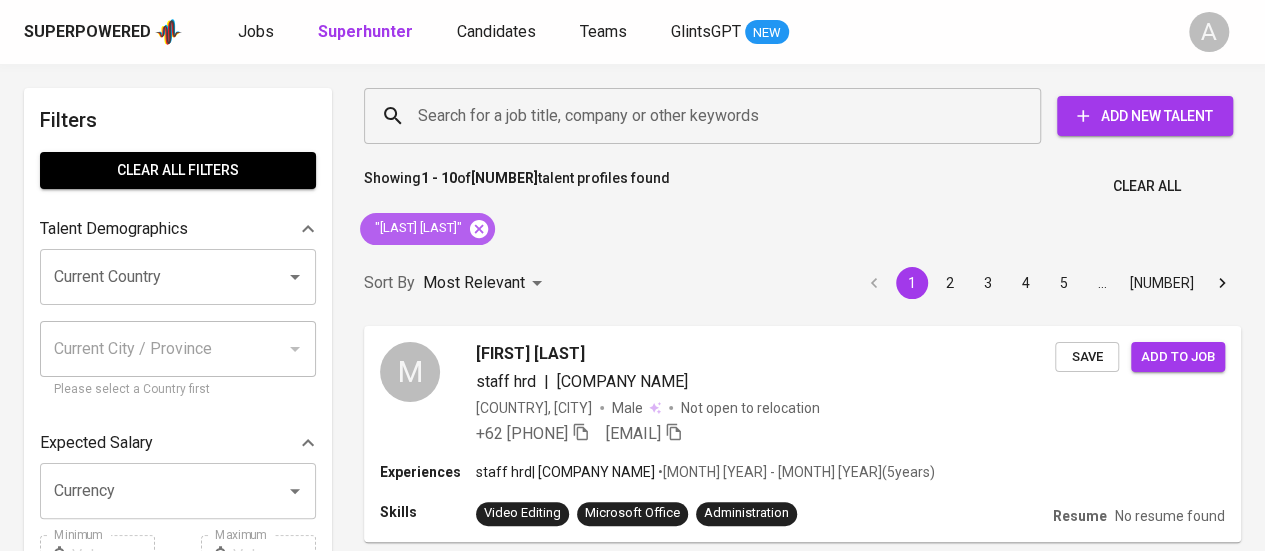 click 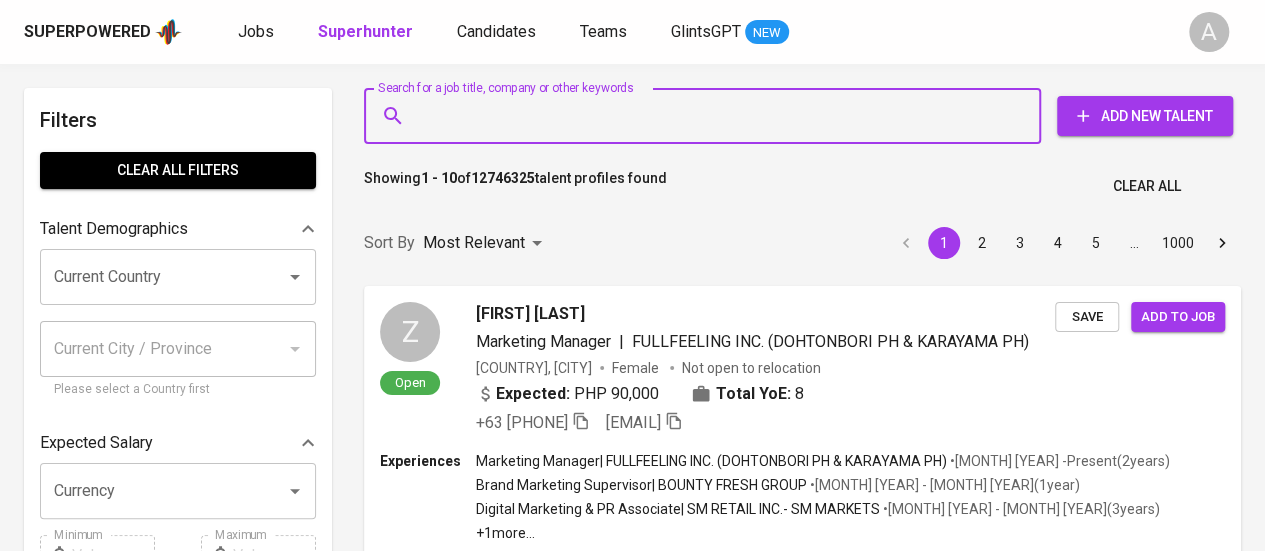 click on "Search for a job title, company or other keywords" at bounding box center [707, 116] 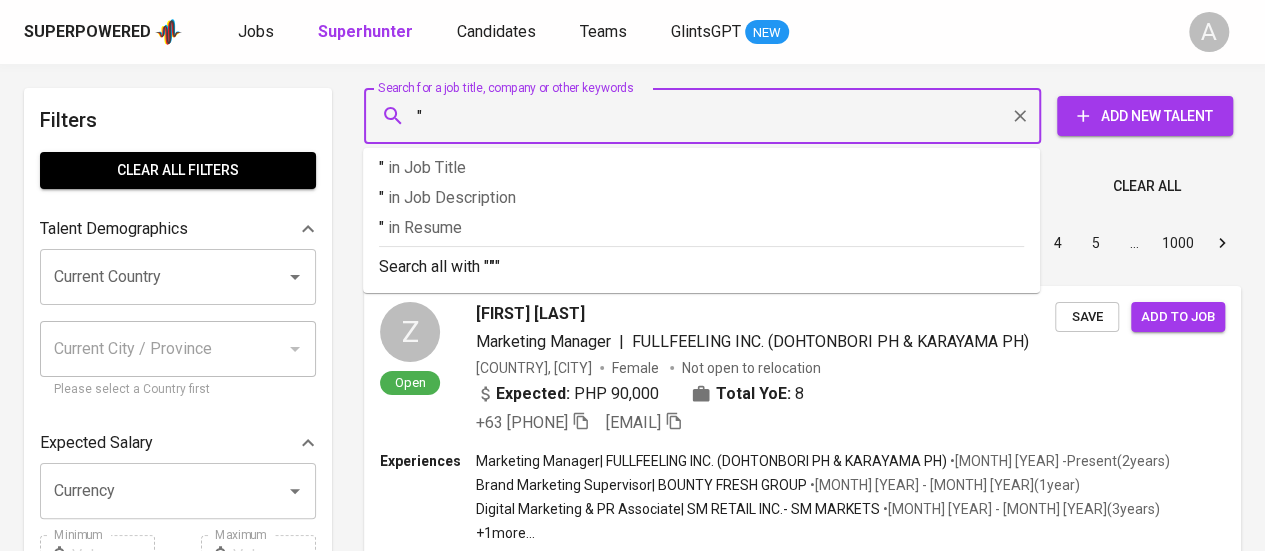 paste on "Riska Rismayanti" 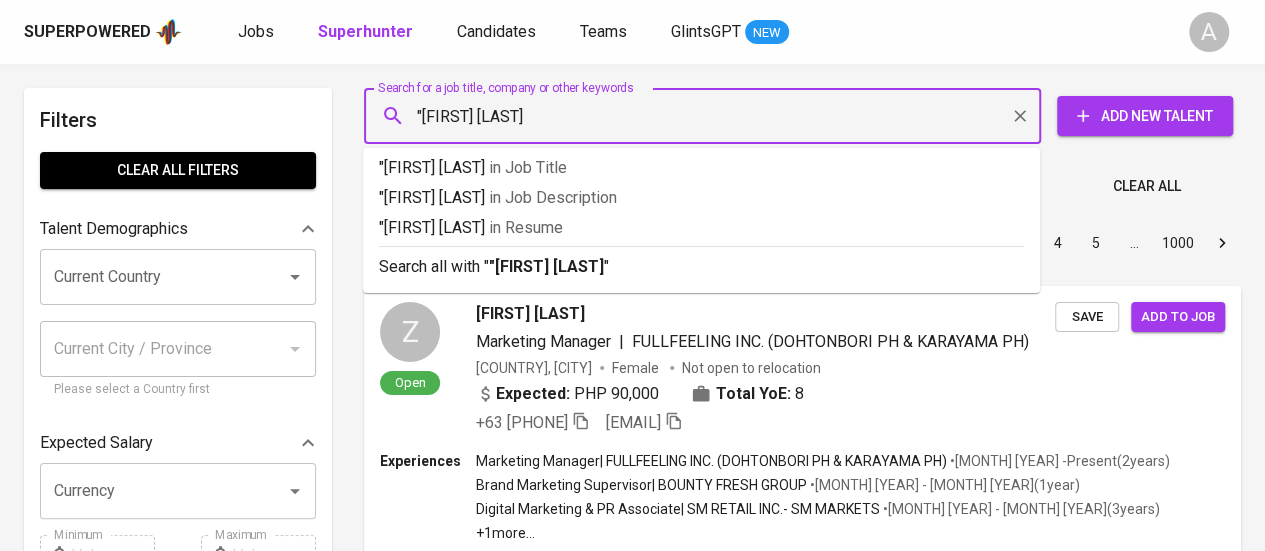 type on ""Riska Rismayanti"" 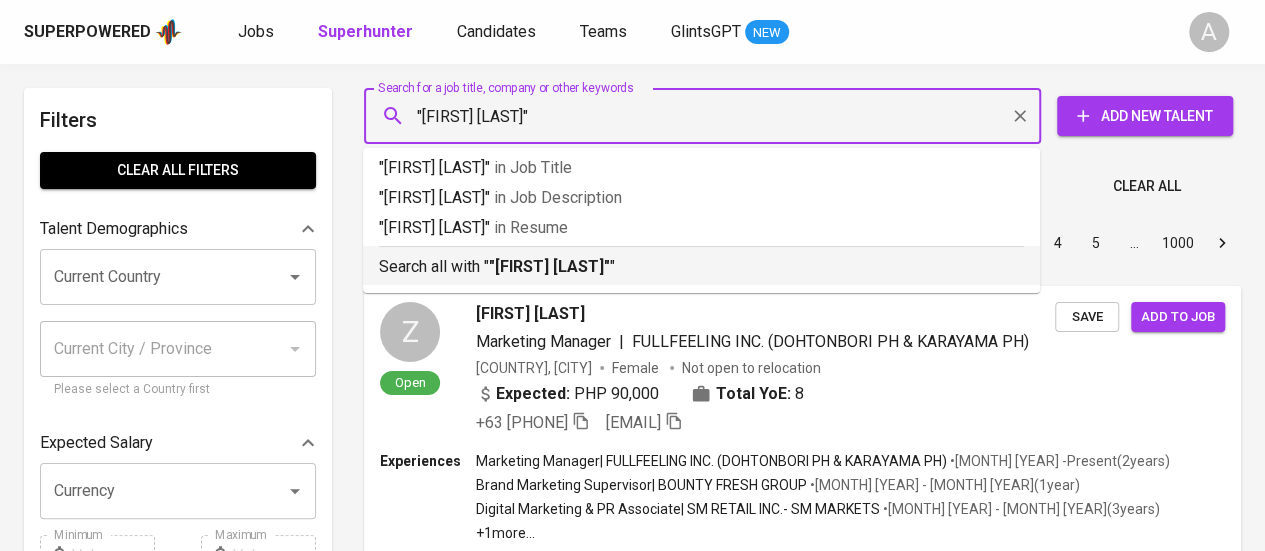 click on ""Riska Rismayanti"" at bounding box center [549, 266] 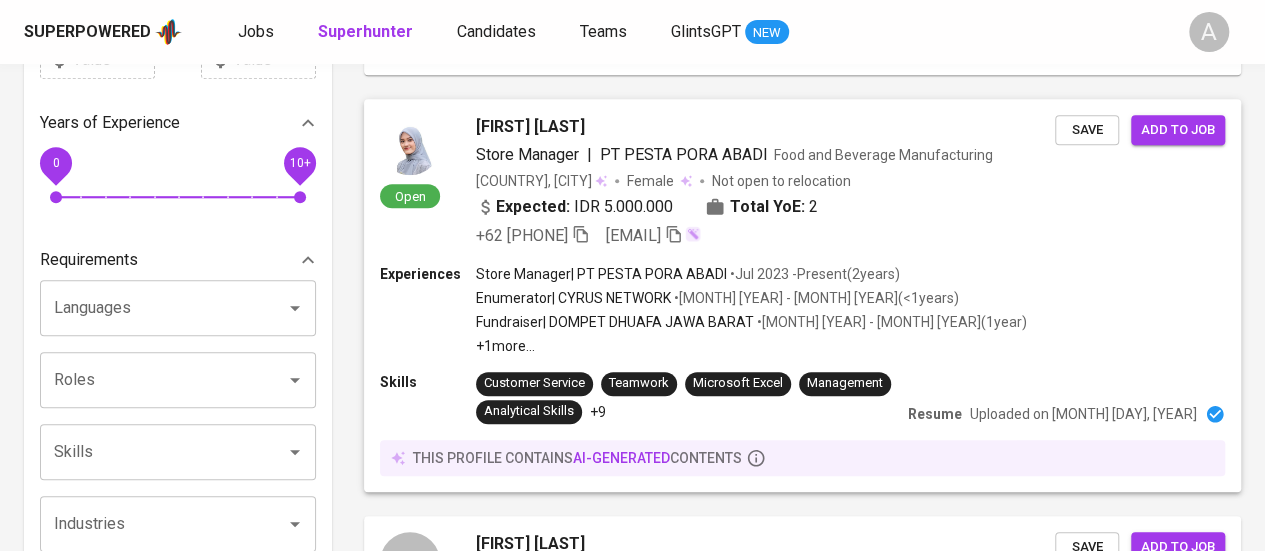 scroll, scrollTop: 693, scrollLeft: 0, axis: vertical 